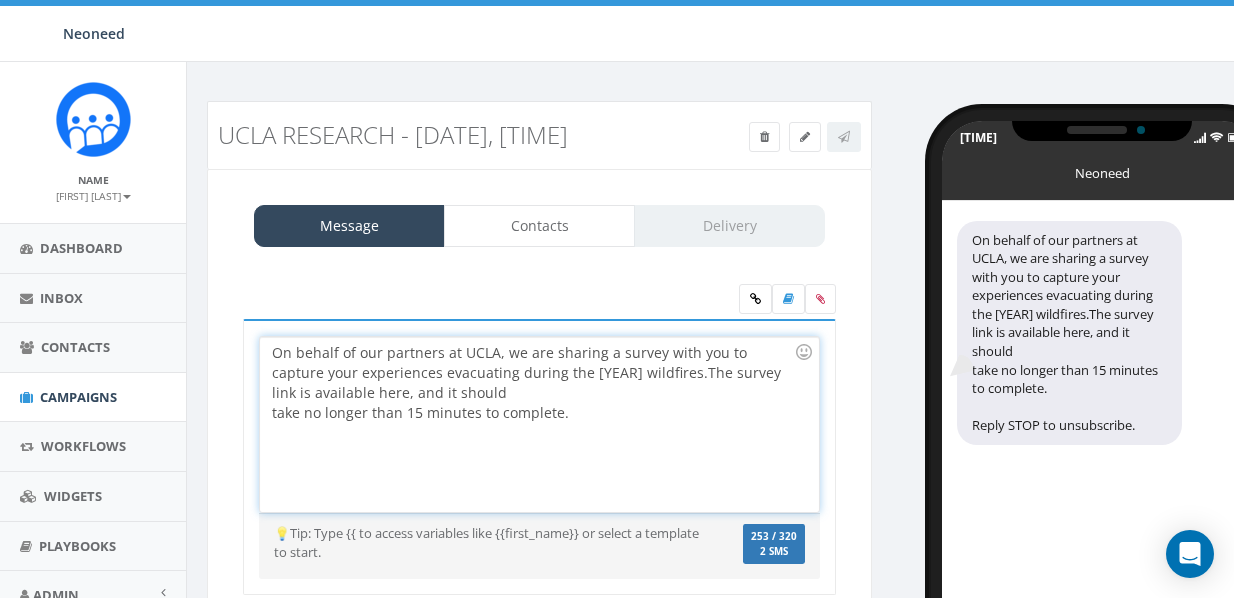 scroll, scrollTop: 0, scrollLeft: 0, axis: both 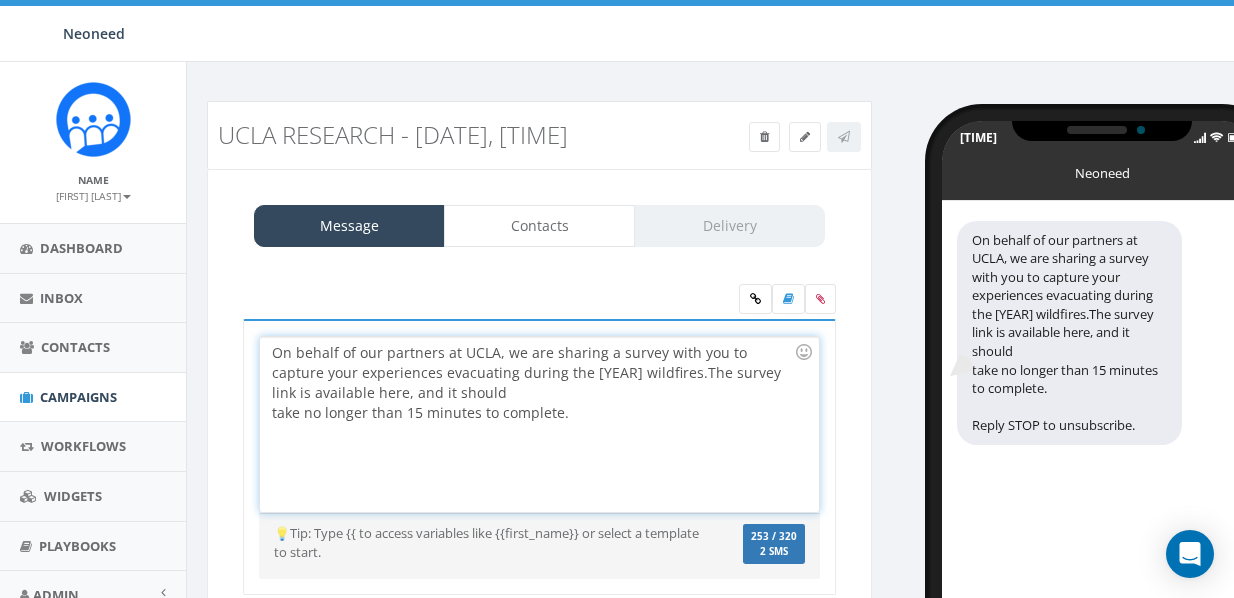 click on "On behalf of our partners at UCLA, we are sharing a survey with you to capture your experiences evacuating during the 2025 wildfires.The survey link is available here, and it should take no longer than 15 minutes to complete." at bounding box center (539, 424) 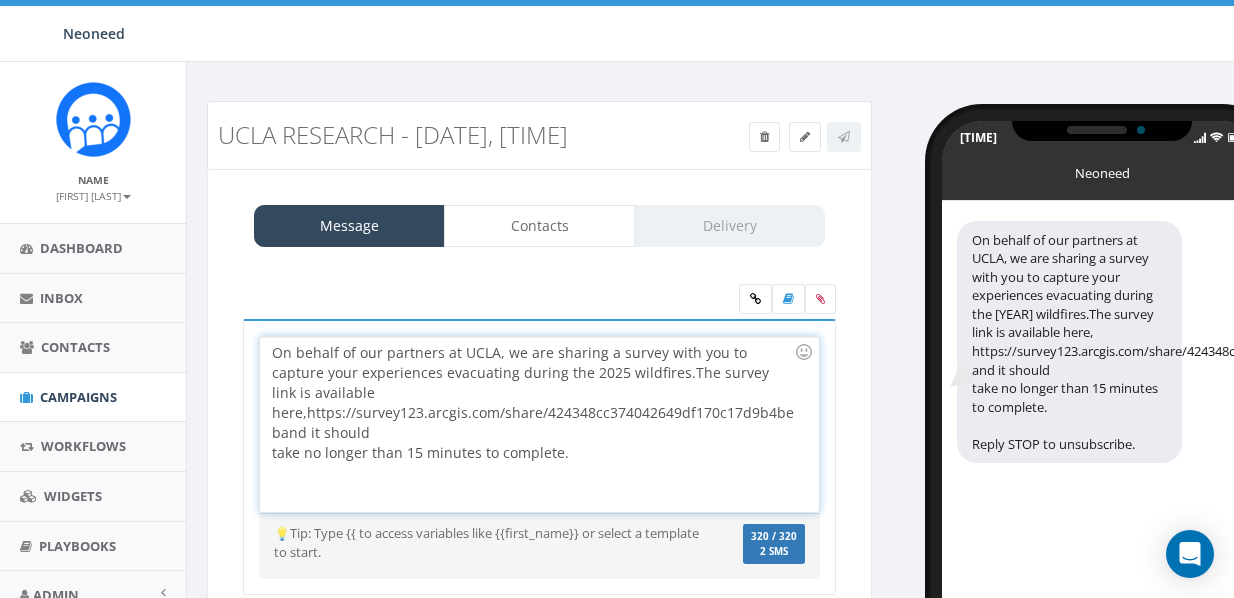 type 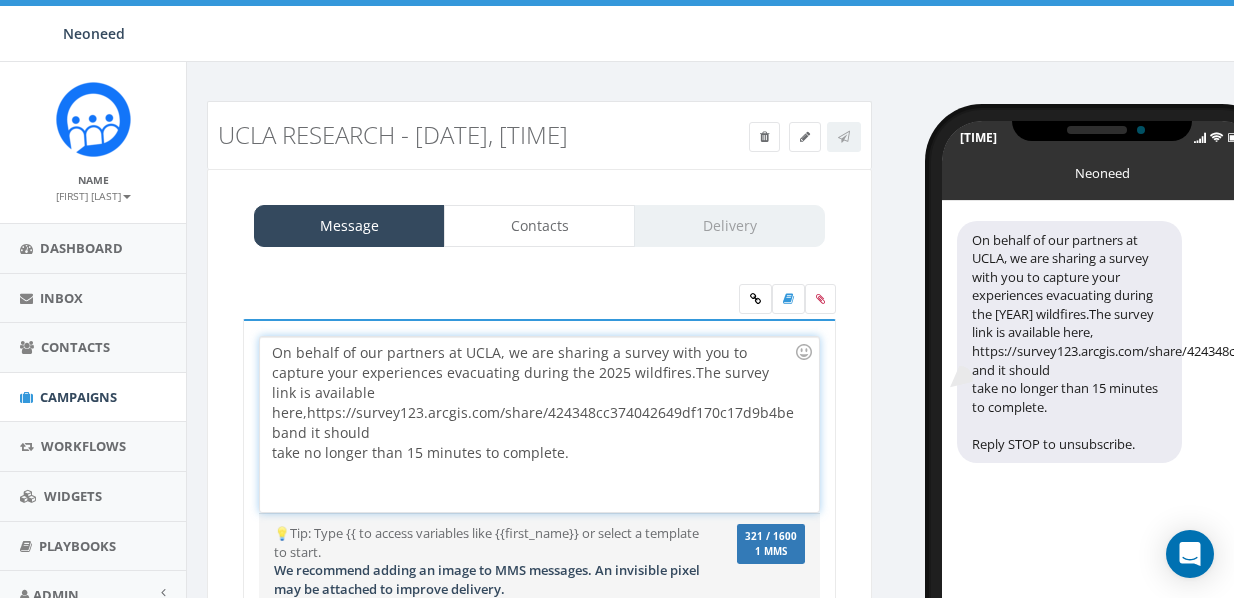 click on "On behalf of our partners at UCLA, we are sharing a survey with you to capture your experiences evacuating during the 2025 wildfires.The survey link is available here,  https://survey123.arcgis.com/share/424348cc374042649df170c17d9b4beb  and it should take no longer than 15 minutes to complete." at bounding box center [539, 424] 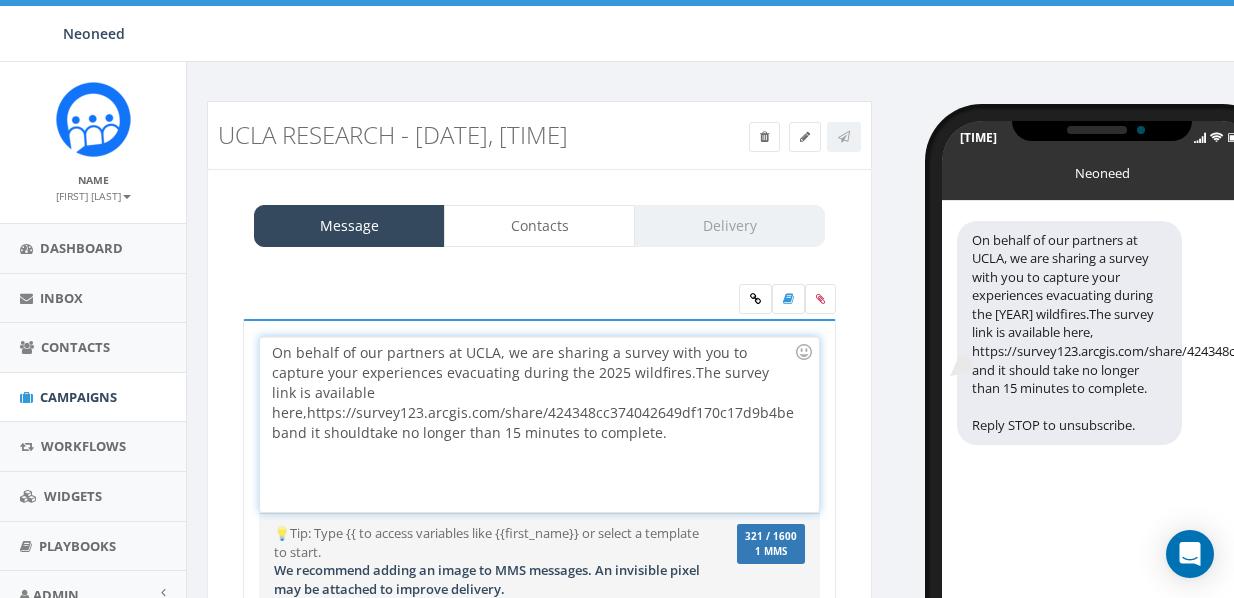 click on "On behalf of our partners at UCLA, we are sharing a survey with you to capture your experiences evacuating during the 2025 wildfires.The survey link is available here,  https://survey123.arcgis.com/share/424348cc374042649df170c17d9b4beb  and it should  take no longer than 15 minutes to complete." at bounding box center (539, 424) 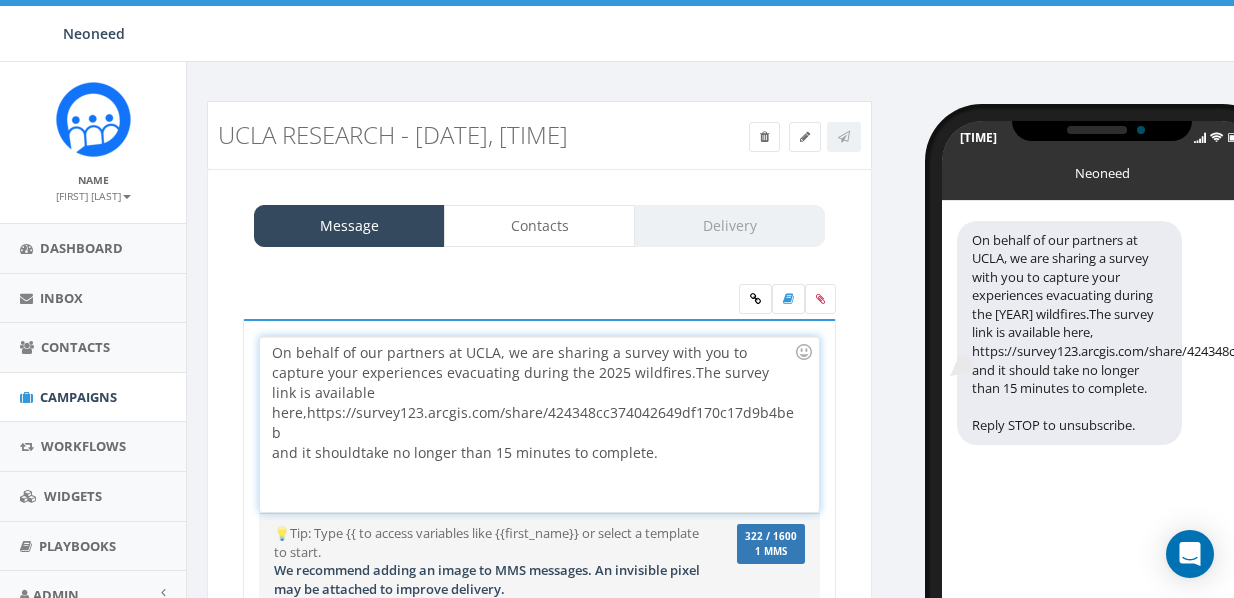 click on "On behalf of our partners at UCLA, we are sharing a survey with you to capture your experiences evacuating during the 2025 wildfires.The survey link is available here,  https://survey123.arcgis.com/share/424348cc374042649df170c17d9b4beb  and it should  take no longer than 15 minutes to complete." at bounding box center [539, 424] 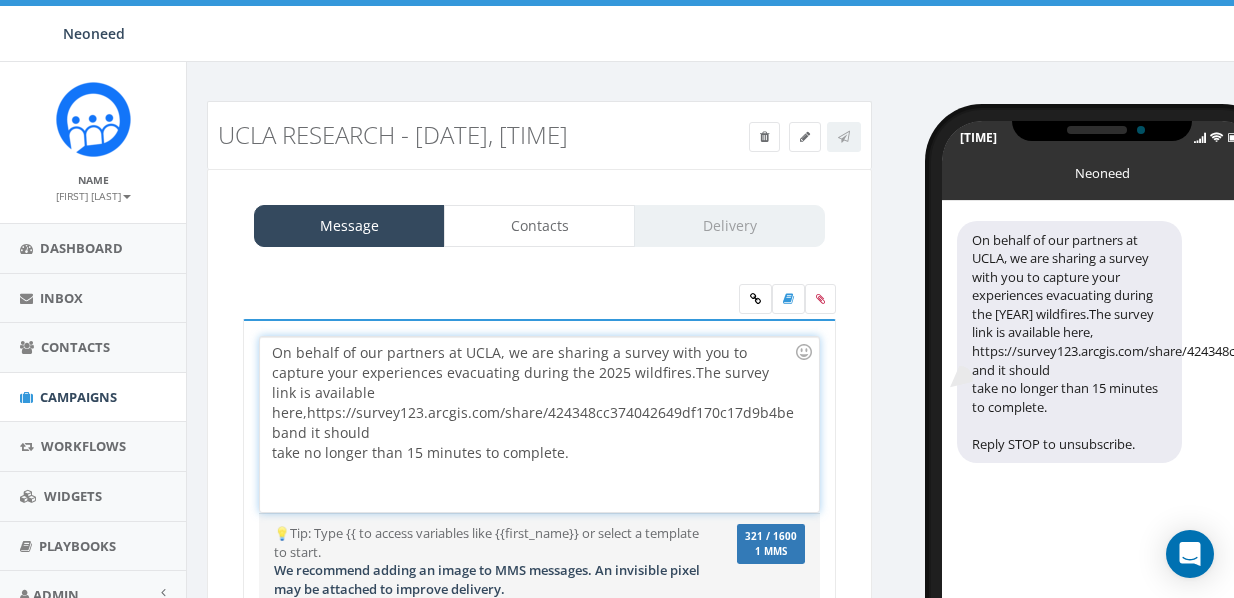 click on "On behalf of our partners at UCLA, we are sharing a survey with you to capture your experiences evacuating during the 2025 wildfires.The survey link is available here,  https://survey123.arcgis.com/share/424348cc374042649df170c17d9b4beb  and it should take no longer than 15 minutes to complete." at bounding box center [539, 424] 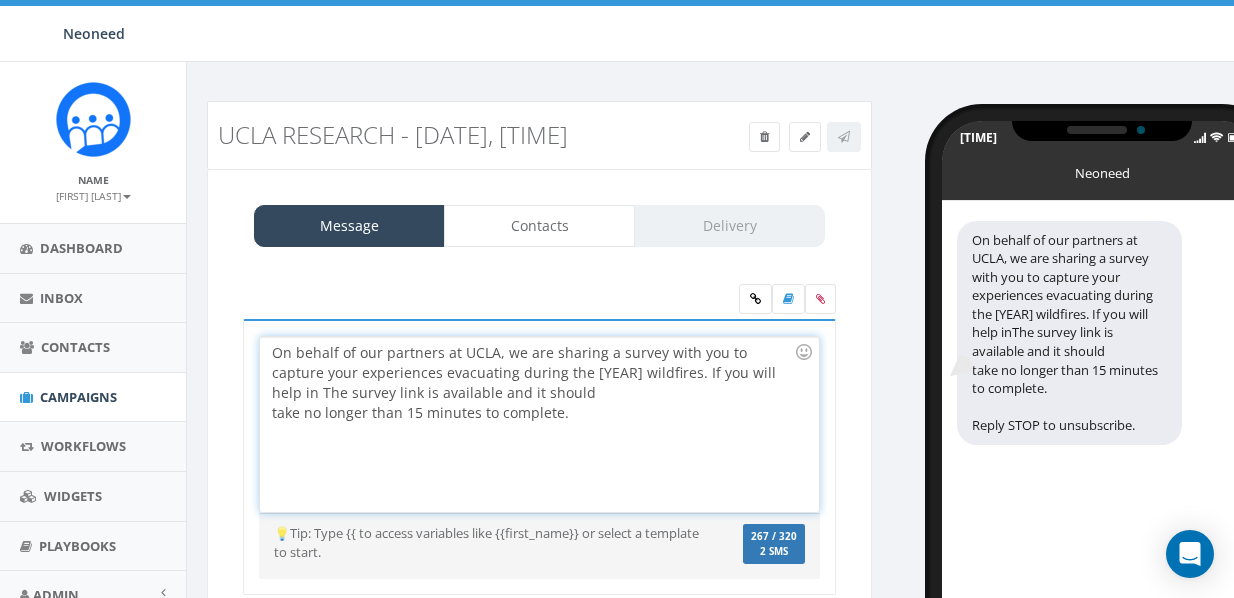 click on "On behalf of our partners at UCLA, we are sharing a survey with you to capture your experiences evacuating during the 2025 wildfires. If you will help in The survey link is available and it should take no longer than 15 minutes to complete." at bounding box center (539, 424) 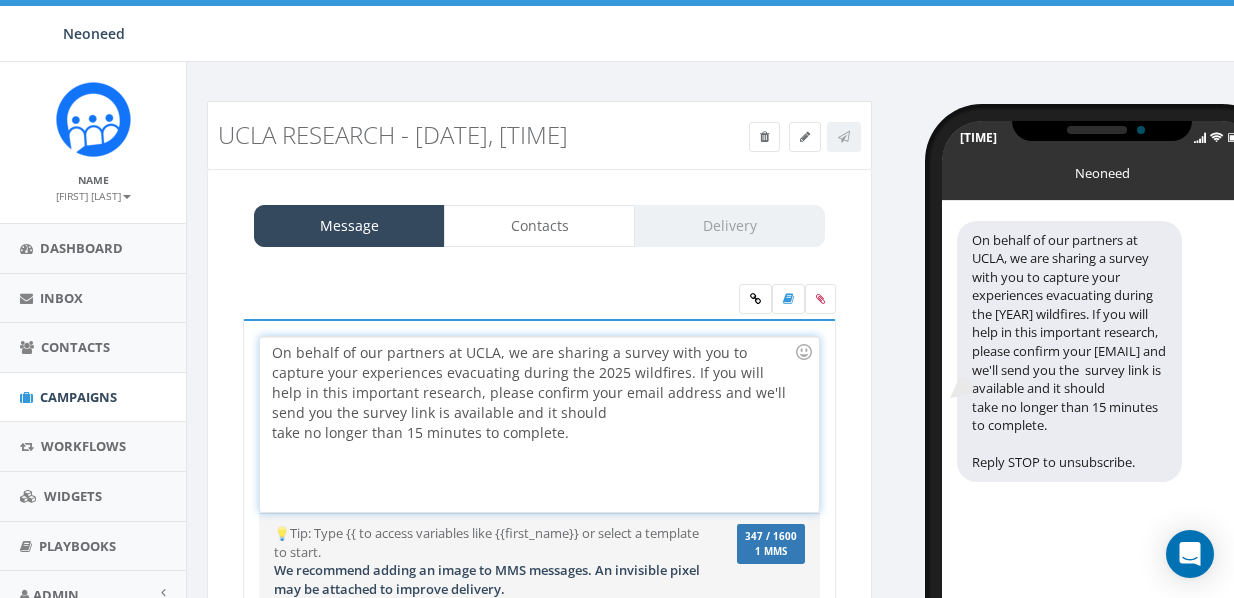 click on "On behalf of our partners at UCLA, we are sharing a survey with you to capture your experiences evacuating during the 2025 wildfires. If you will help in this important research, please confirm your email address and we'll send you the  survey link is available and it should take no longer than 15 minutes to complete." at bounding box center (539, 424) 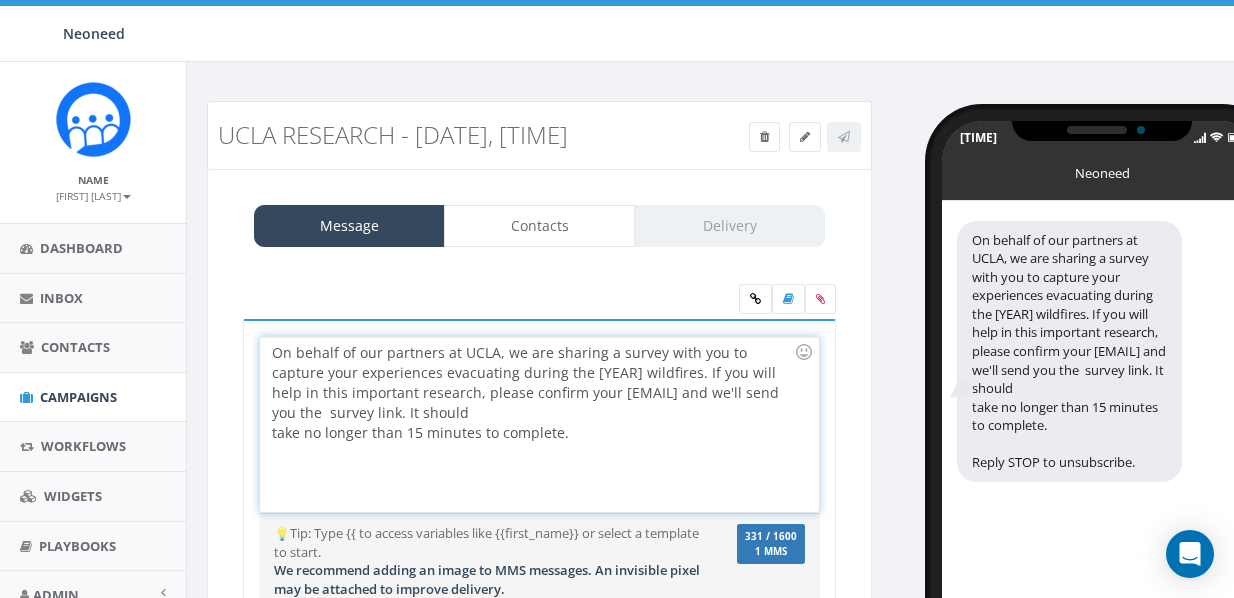 click on "On behalf of our partners at UCLA, we are sharing a survey with you to capture your experiences evacuating during the 2025 wildfires. If you will help in this important research, please confirm your email address and we'll send you the  survey link. It should take no longer than 15 minutes to complete." at bounding box center (539, 424) 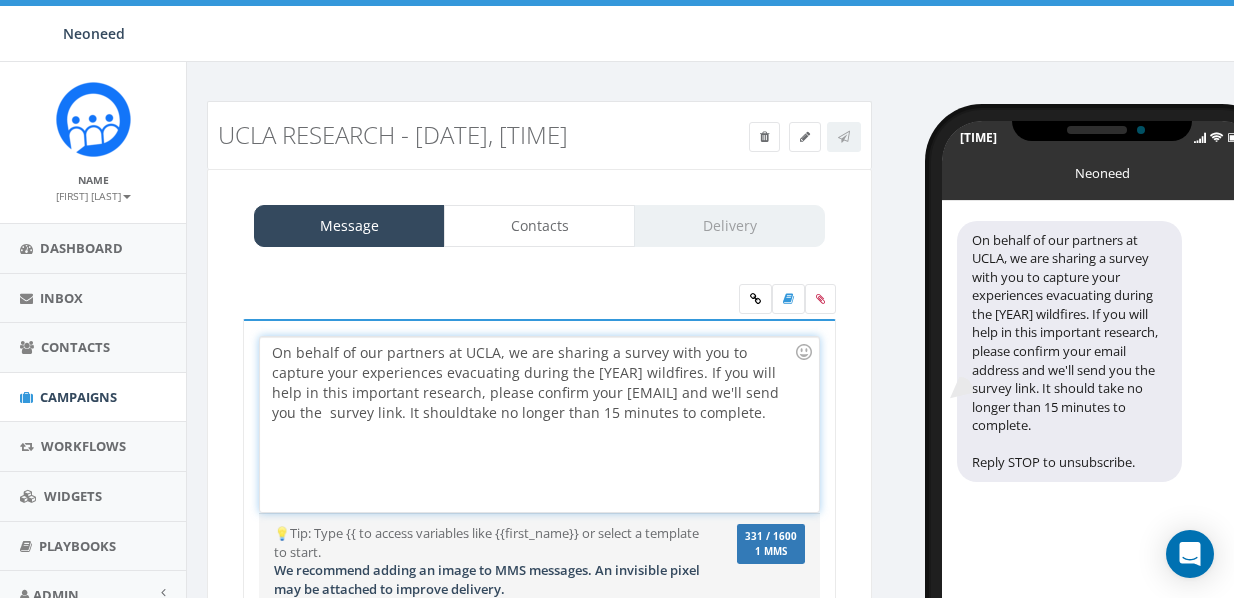 click on "On behalf of our partners at UCLA, we are sharing a survey with you to capture your experiences evacuating during the 2025 wildfires. If you will help in this important research, please confirm your email address and we'll send you the  survey link. It should  take no longer than 15 minutes to complete." at bounding box center [539, 424] 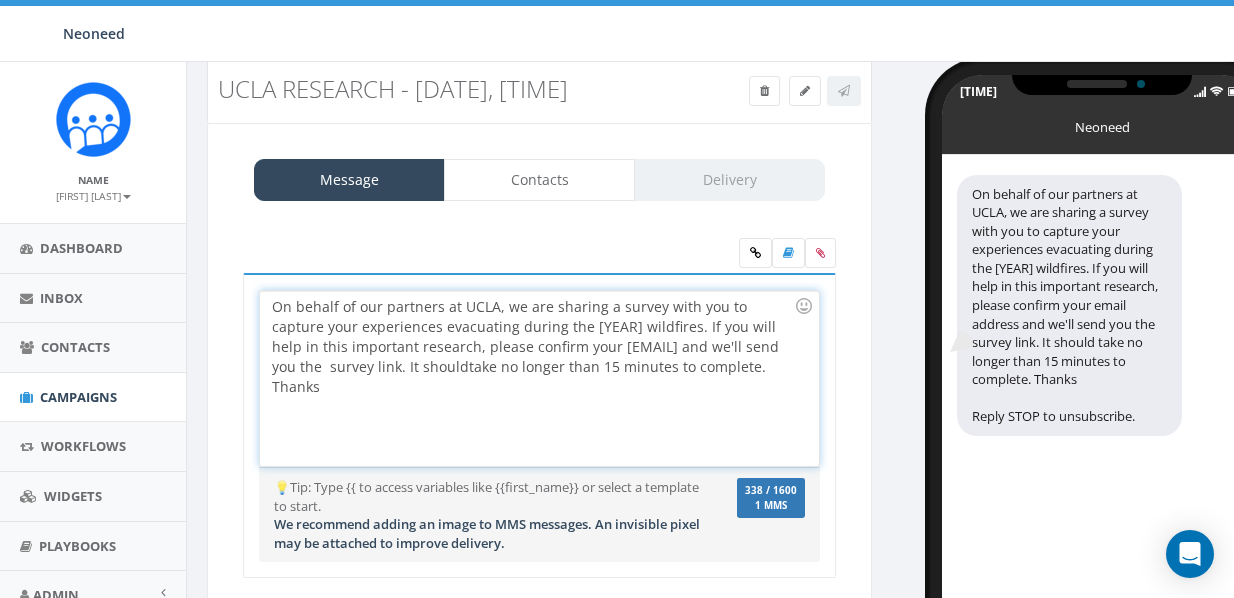 scroll, scrollTop: 43, scrollLeft: 0, axis: vertical 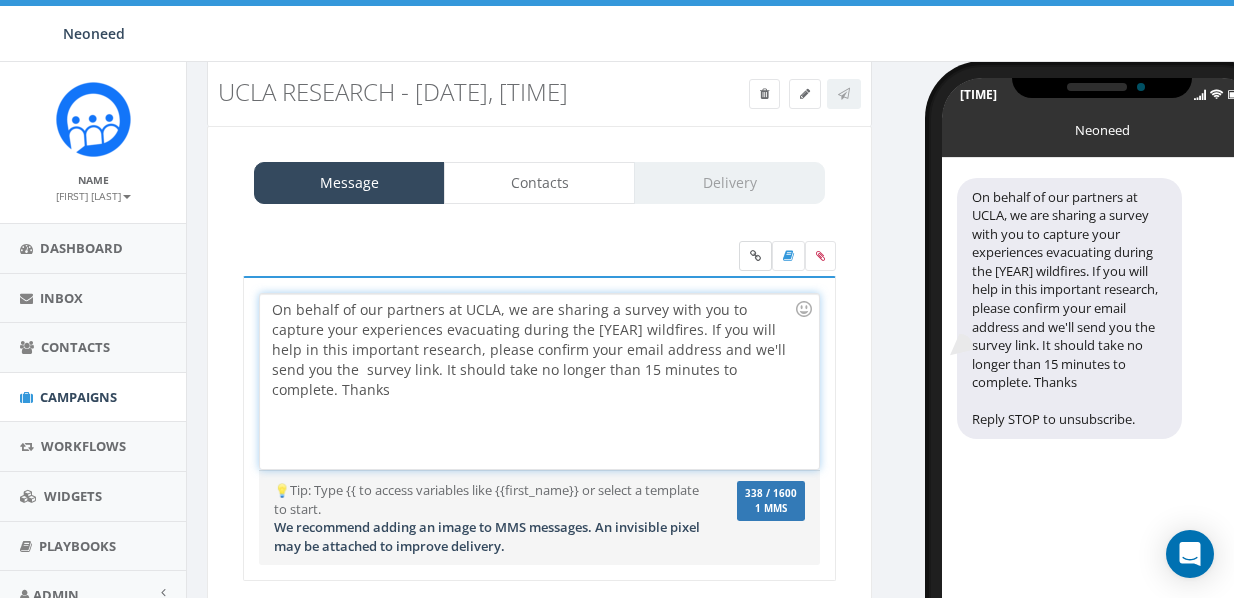 click at bounding box center (755, 256) 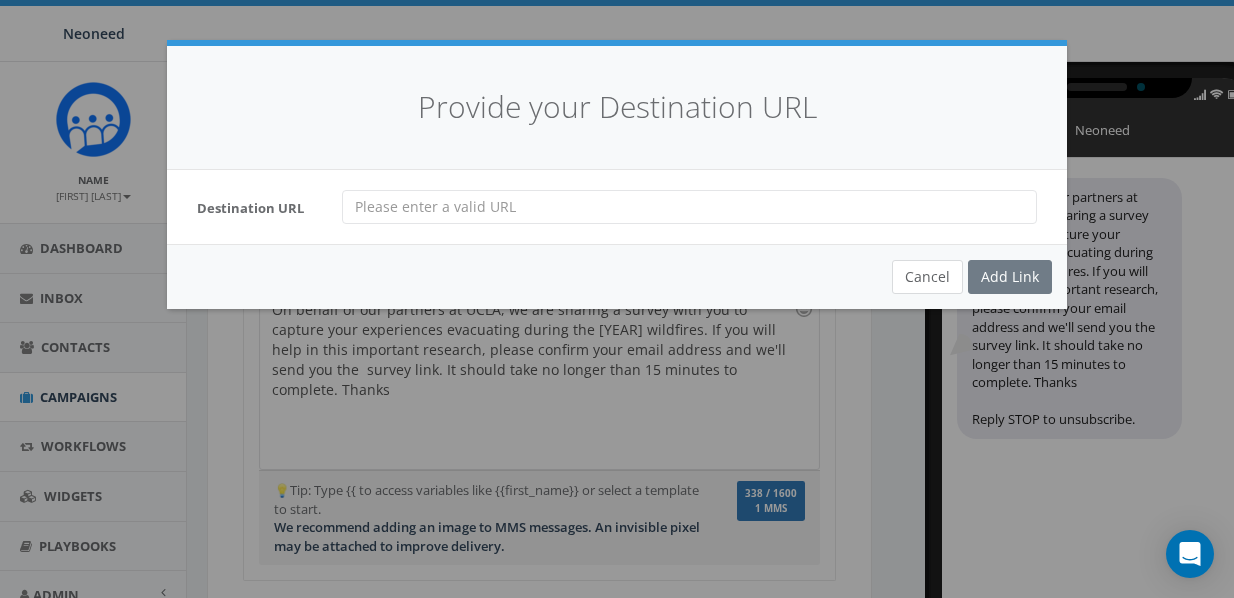 click on "Cancel" at bounding box center (927, 277) 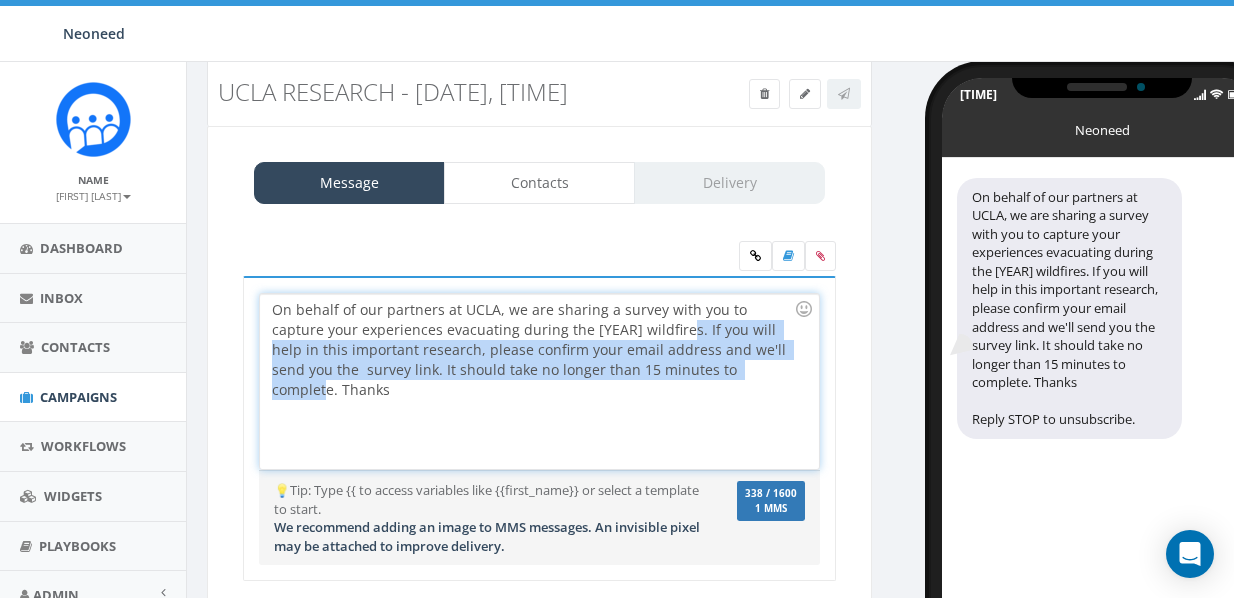 drag, startPoint x: 698, startPoint y: 368, endPoint x: 629, endPoint y: 328, distance: 79.755875 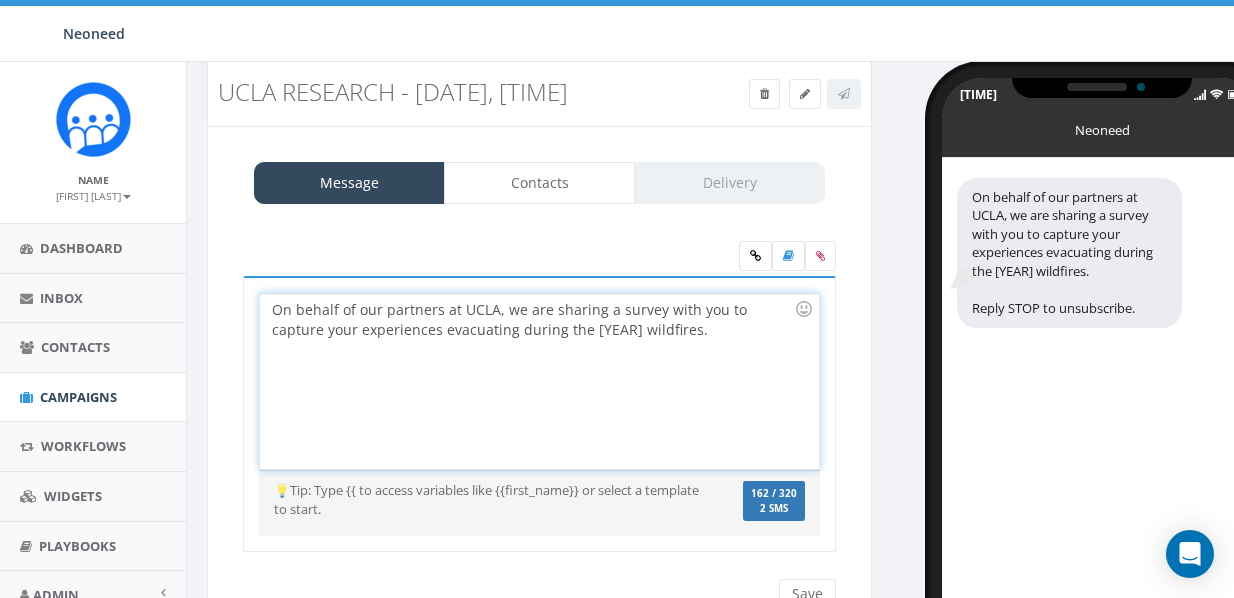 click on "On behalf of our partners at UCLA, we are sharing a survey with you to capture your experiences evacuating during the 2025 wildfires." at bounding box center [539, 381] 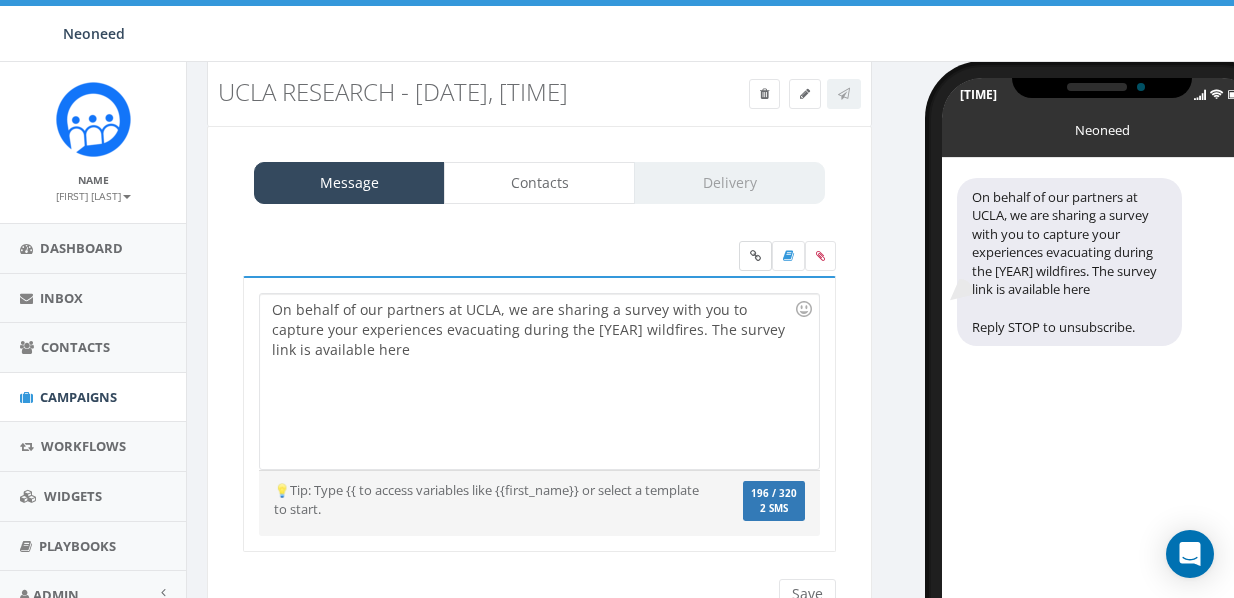 click at bounding box center [755, 256] 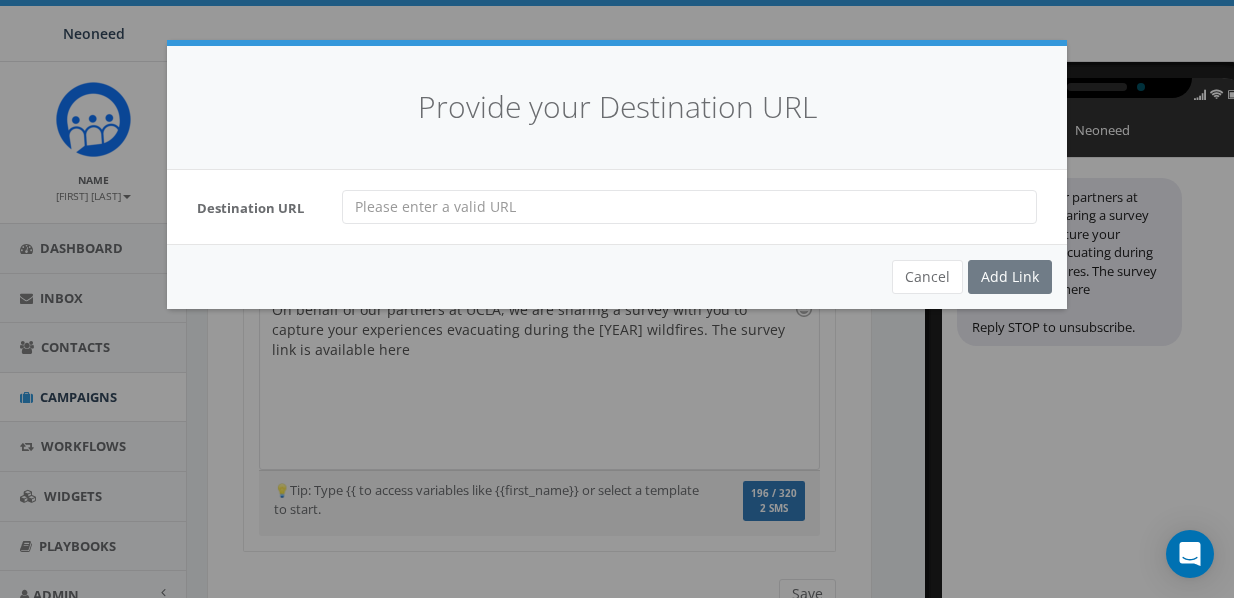 click at bounding box center [689, 207] 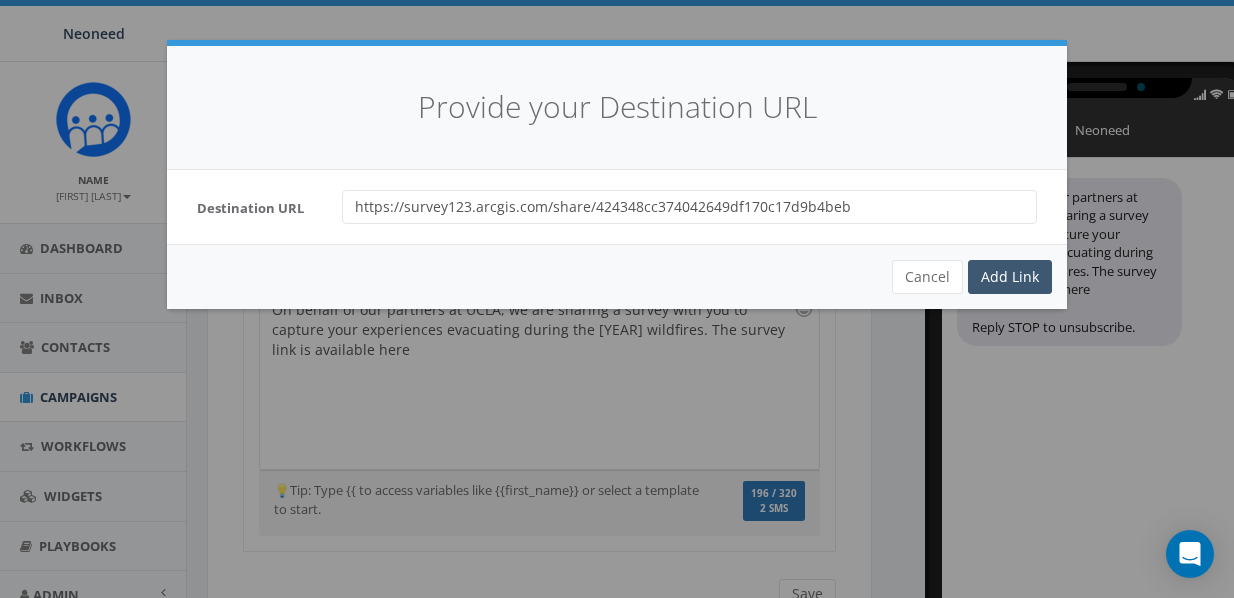 type on "https://survey123.arcgis.com/share/424348cc374042649df170c17d9b4beb" 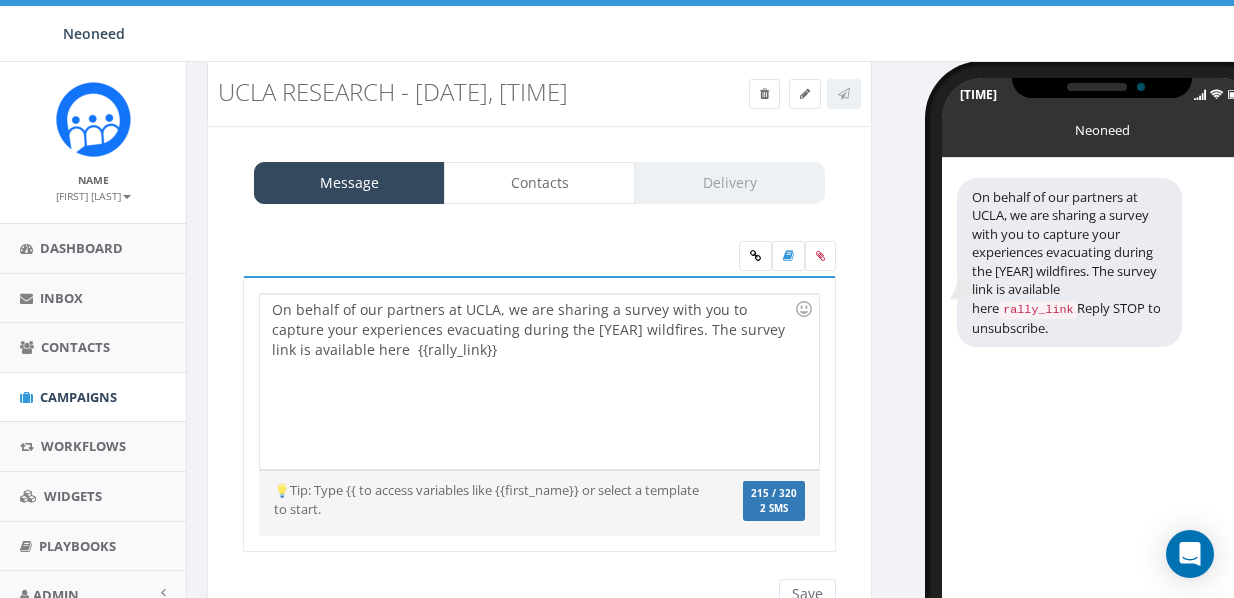 click on "On behalf of our partners at UCLA, we are sharing a survey with you to capture your experiences evacuating during the 2025 wildfires. The survey link is available here  {{rally_link}}" at bounding box center [539, 381] 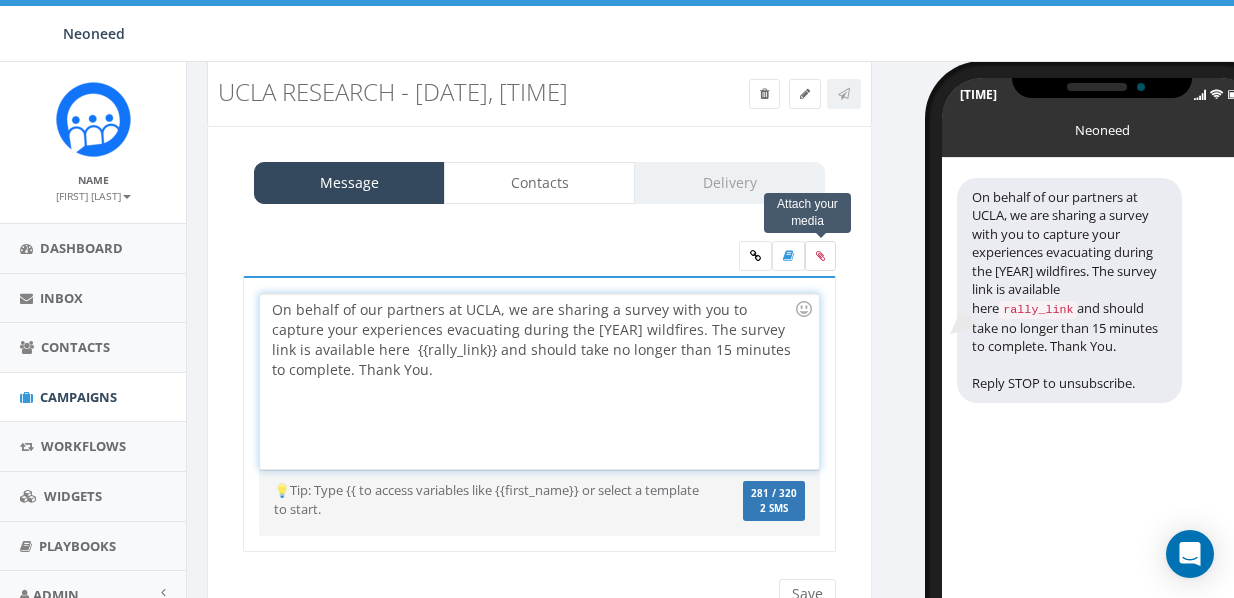 click at bounding box center [820, 256] 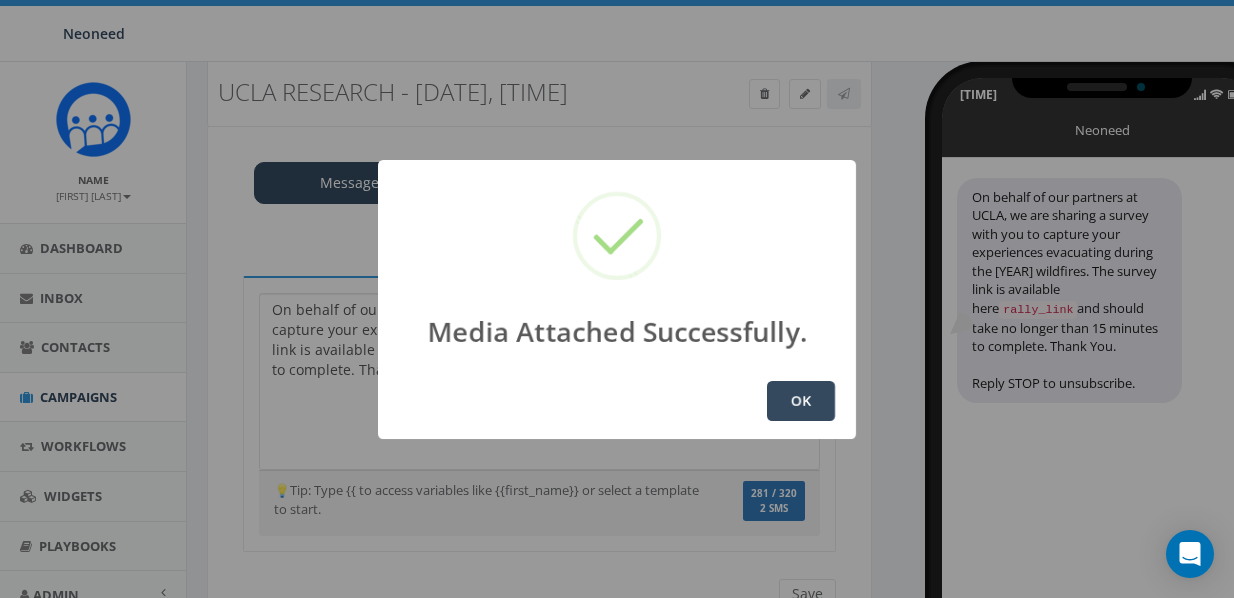click on "OK" at bounding box center [801, 401] 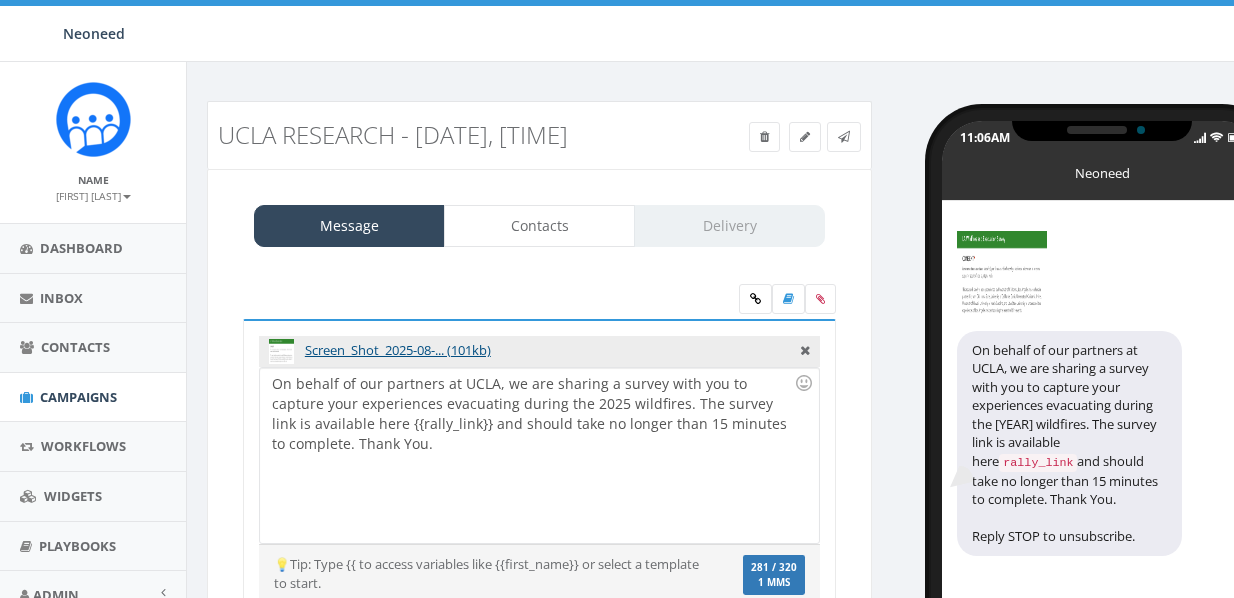 scroll, scrollTop: 161, scrollLeft: 0, axis: vertical 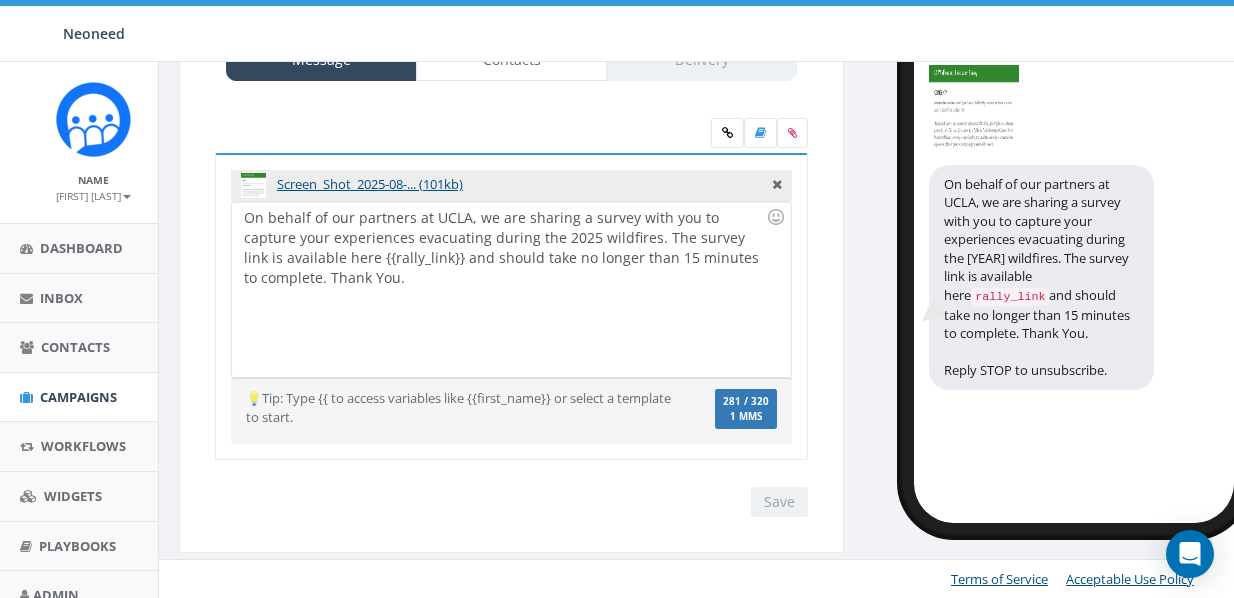 click on "Save   Next" at bounding box center (774, 502) 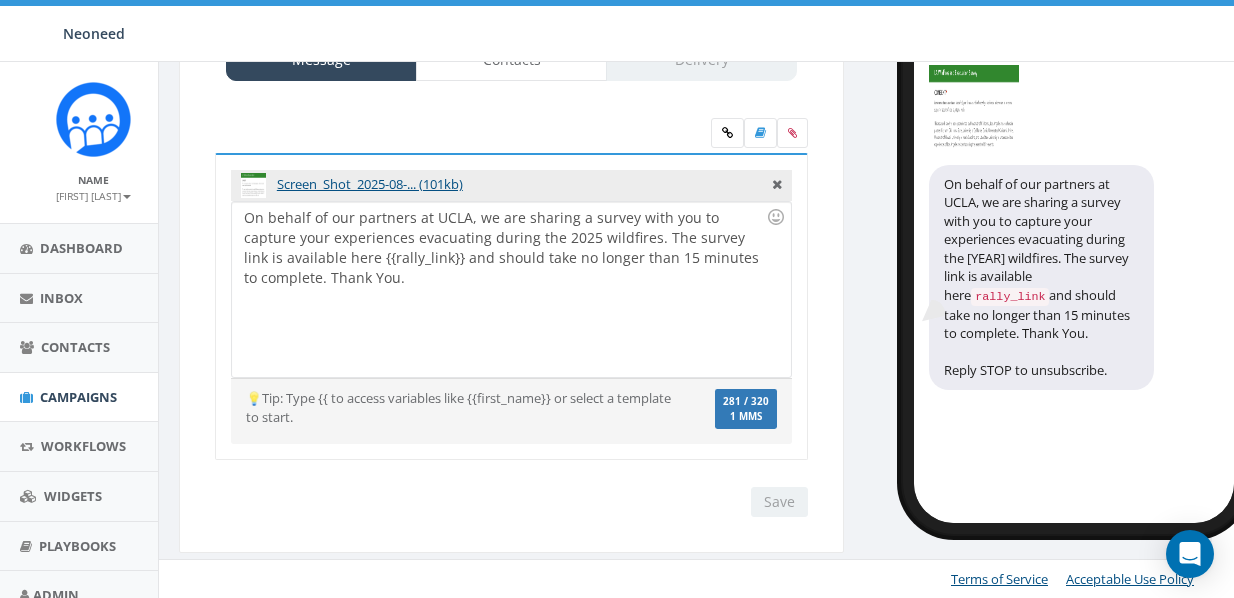 click on "Save   Next" at bounding box center (774, 502) 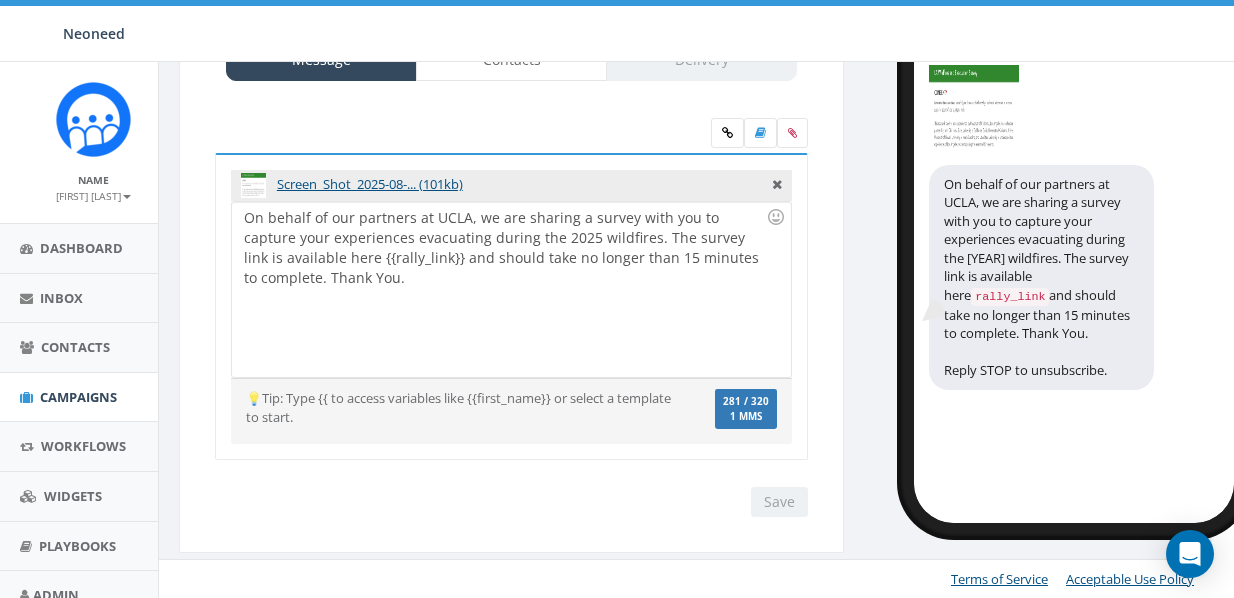 scroll, scrollTop: 166, scrollLeft: 28, axis: both 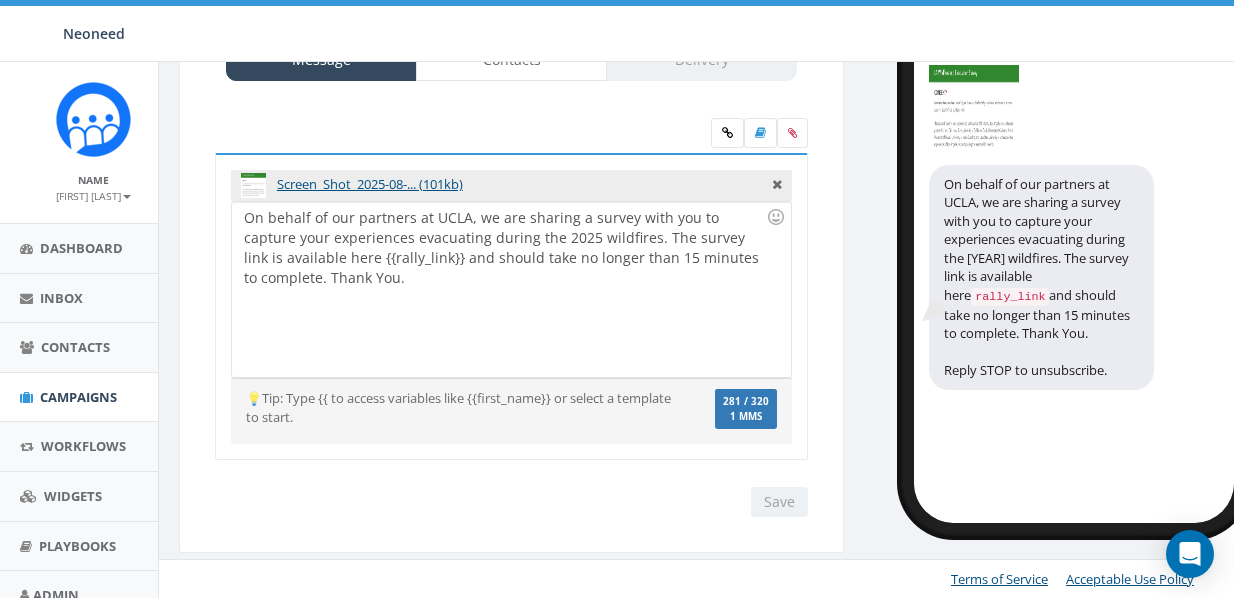 click on "On behalf of our partners at UCLA, we are sharing a survey with you to capture your experiences evacuating during the 2025 wildfires. The survey link is available here  {{rally_link}} and should take no longer than 15 minutes to complete. Thank You." at bounding box center [511, 289] 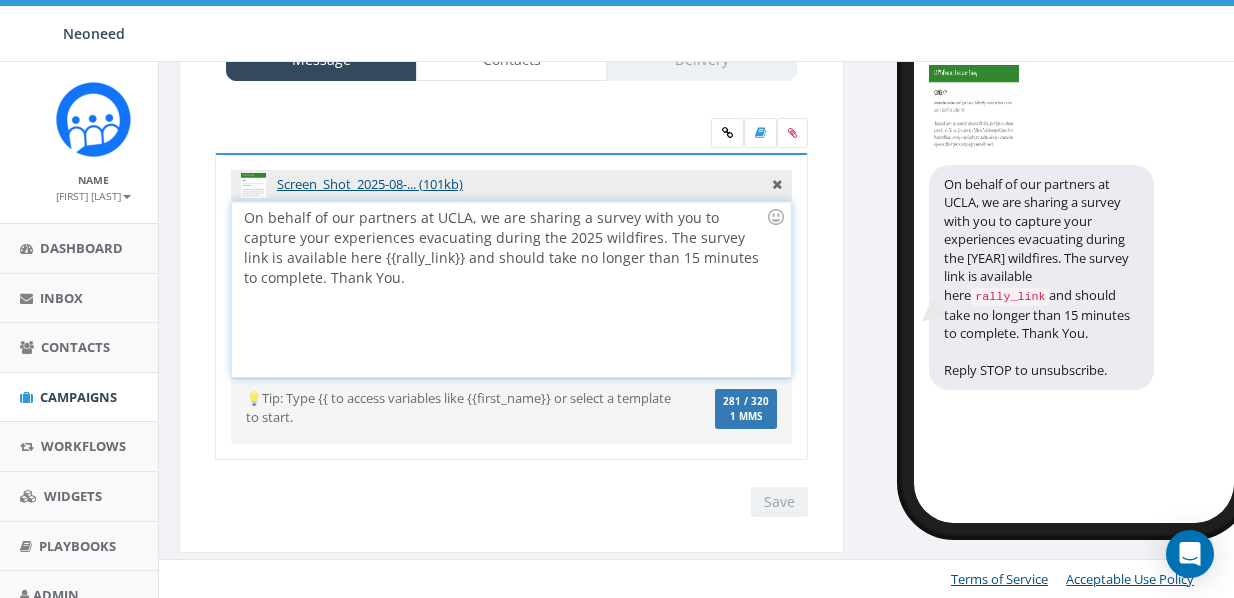 type 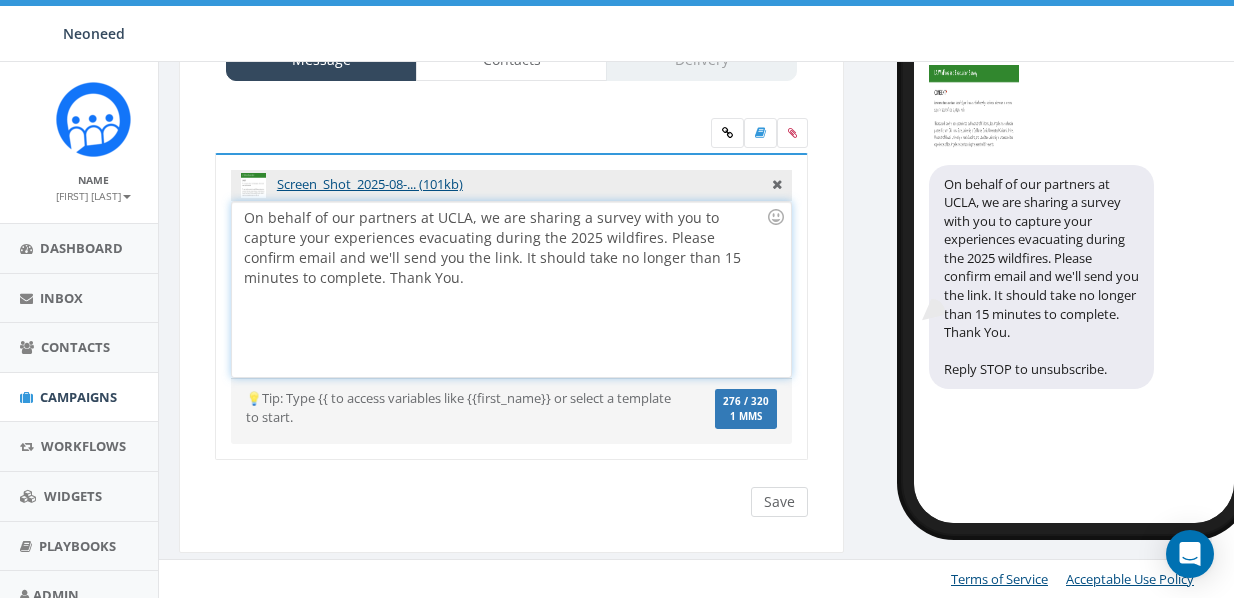 click on "Save" at bounding box center (779, 502) 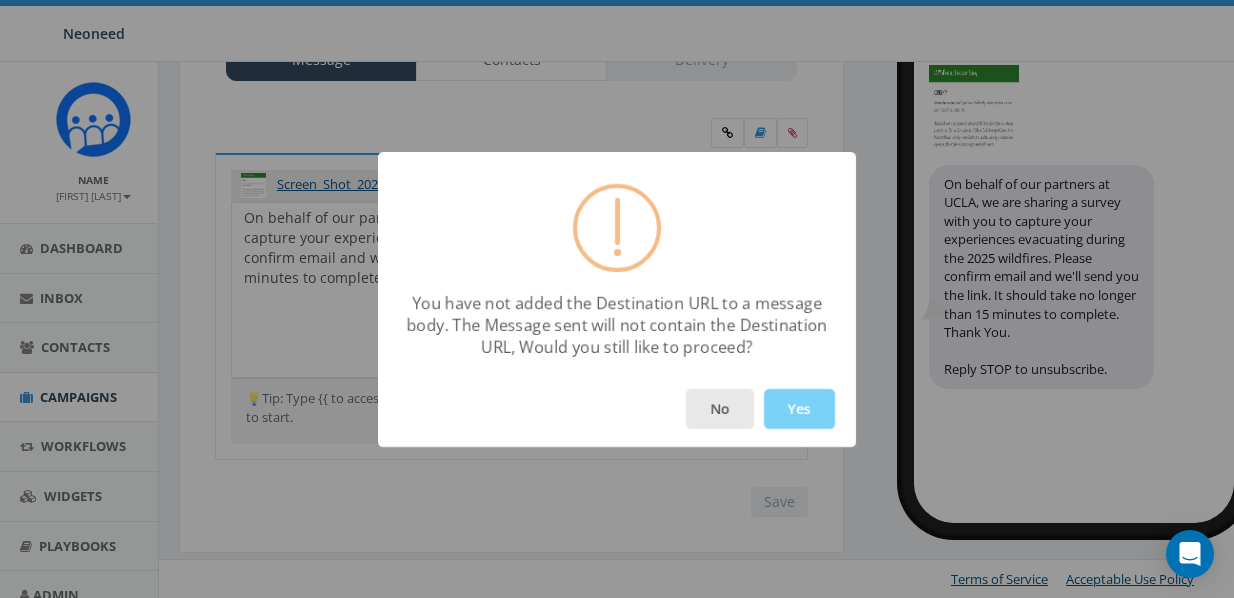 click on "No" at bounding box center [720, 409] 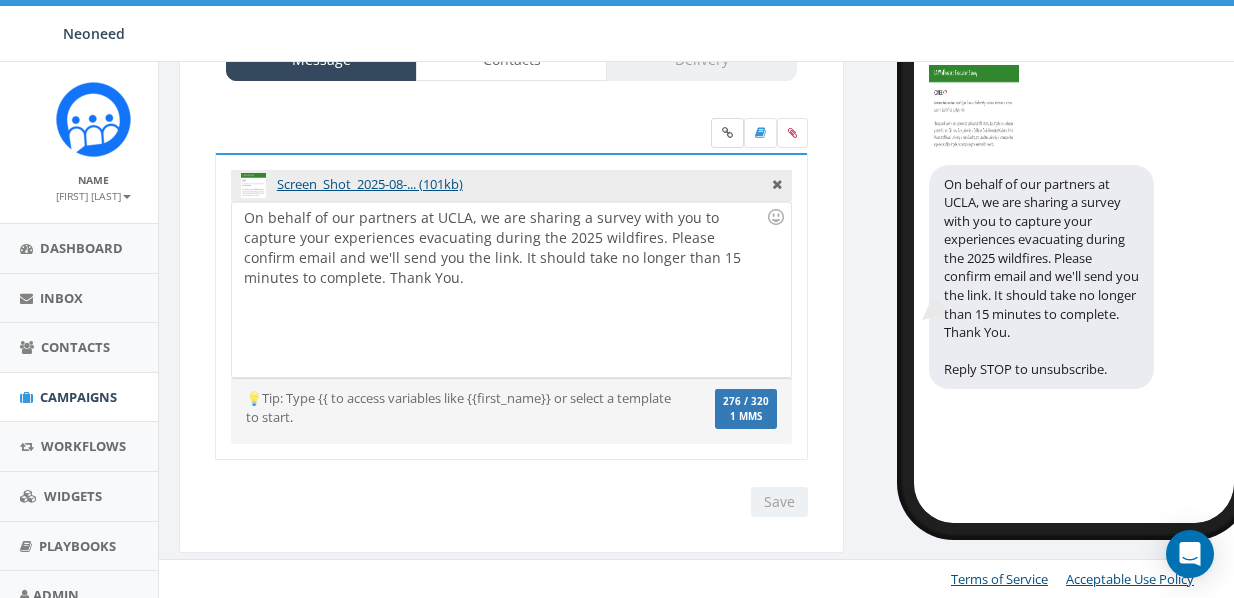 click at bounding box center [727, 133] 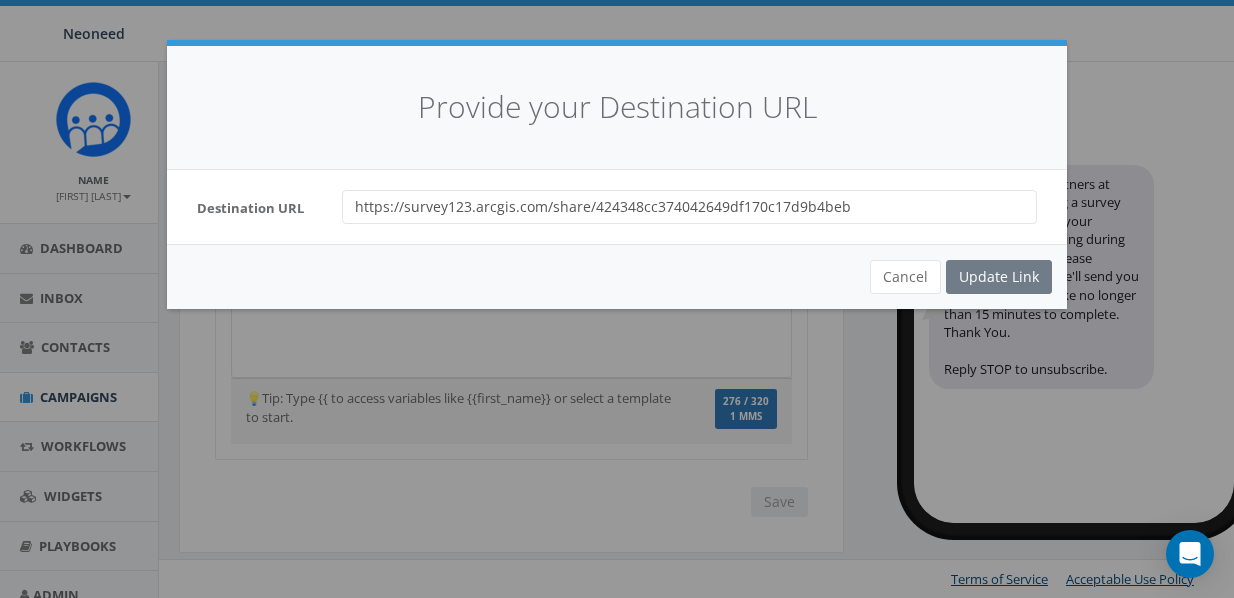 click on "Cancel Update Link" at bounding box center [617, 276] 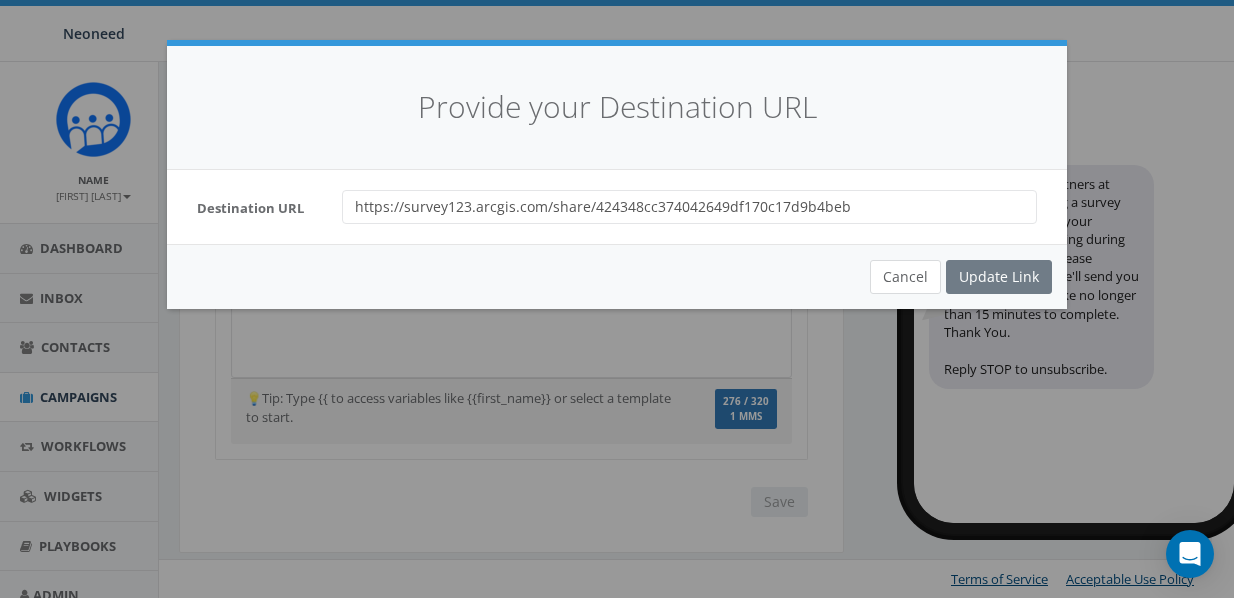 click on "Cancel" at bounding box center [905, 277] 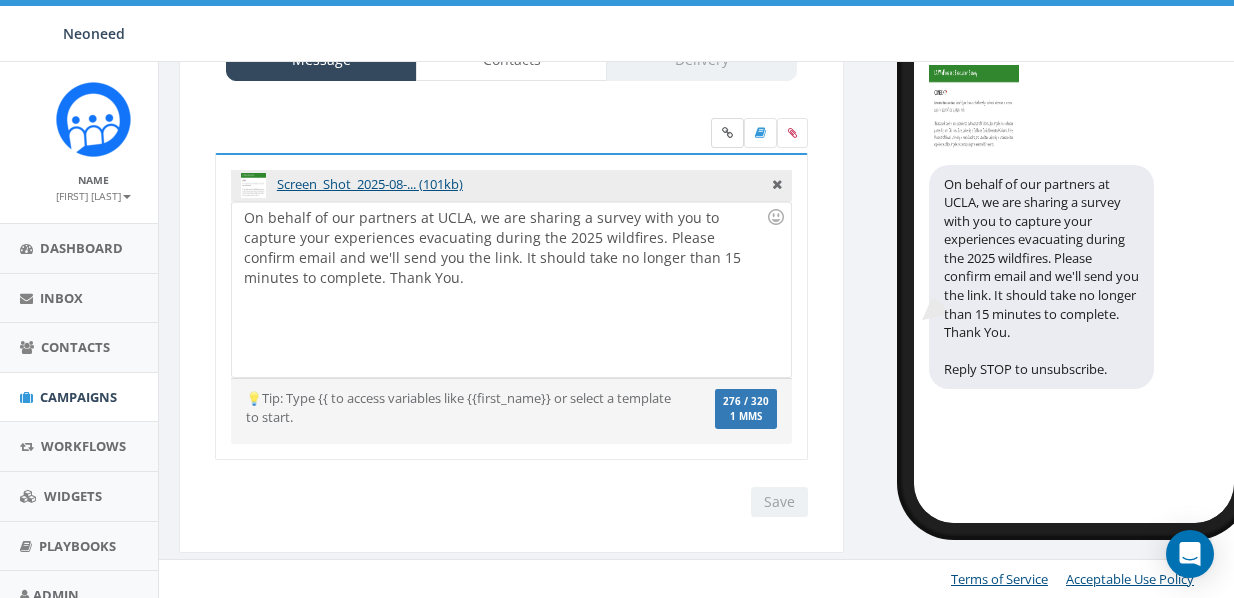 click at bounding box center (727, 133) 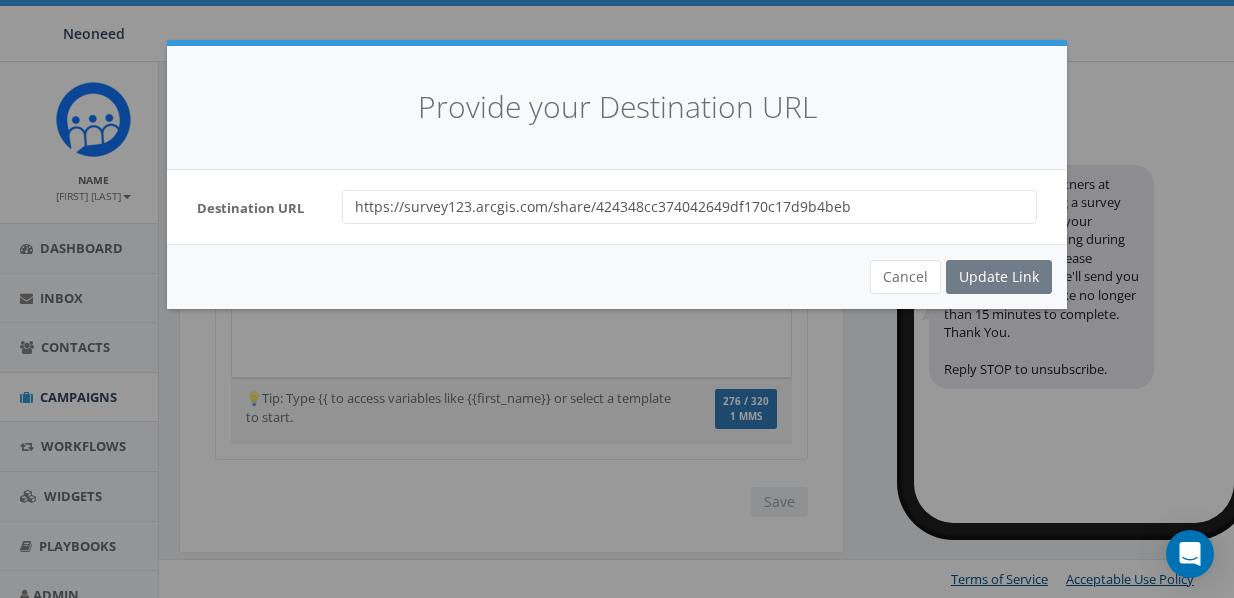 click on "Cancel Update Link" at bounding box center (617, 276) 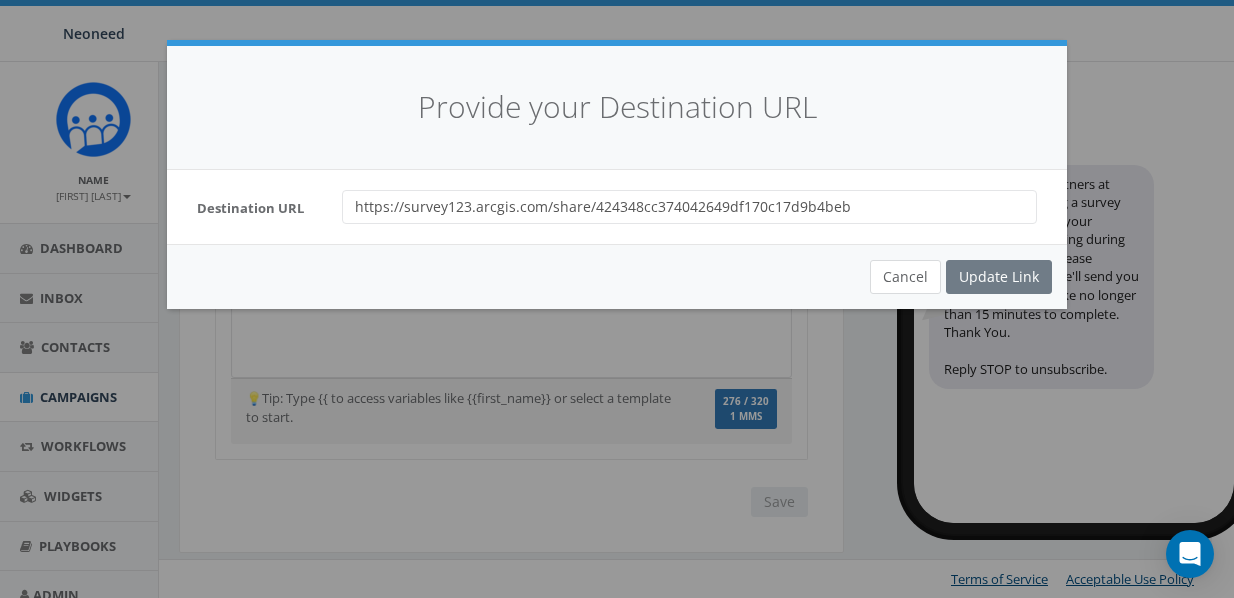 click on "Cancel" at bounding box center (905, 277) 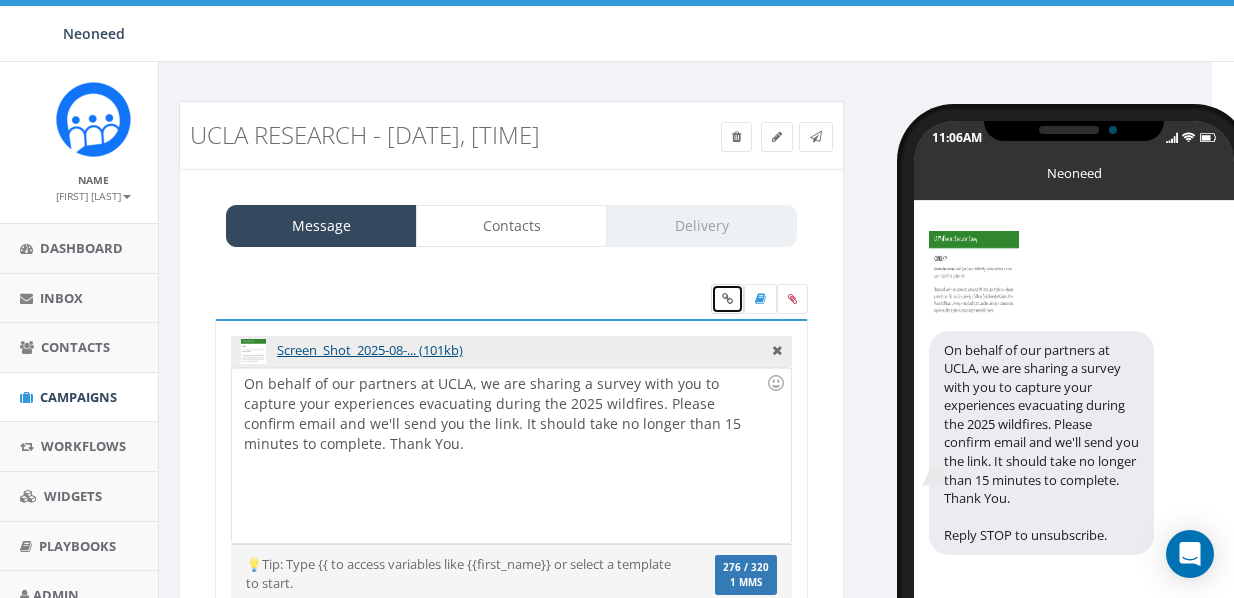 scroll, scrollTop: 0, scrollLeft: 28, axis: horizontal 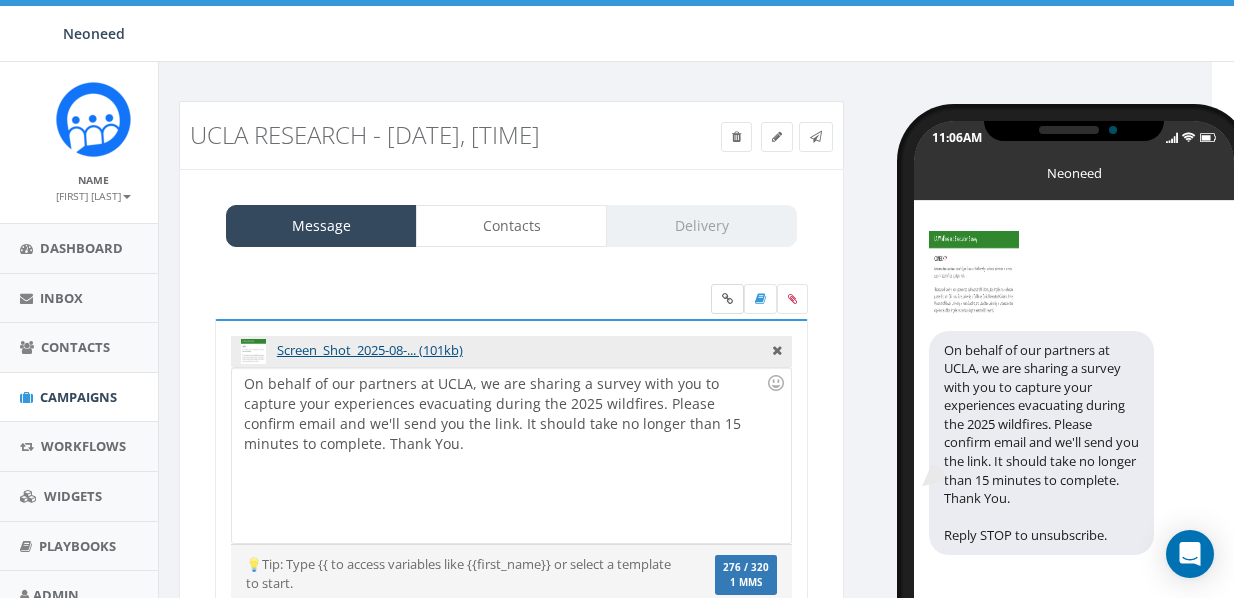click at bounding box center [727, 299] 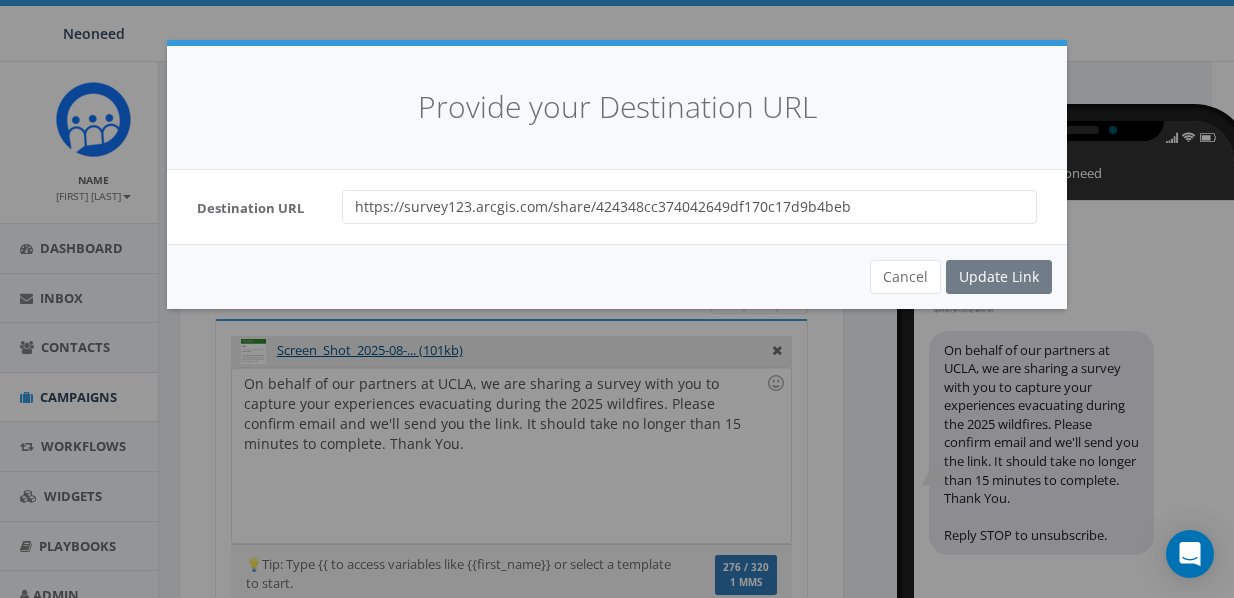 click on "https://survey123.arcgis.com/share/424348cc374042649df170c17d9b4beb" at bounding box center (689, 207) 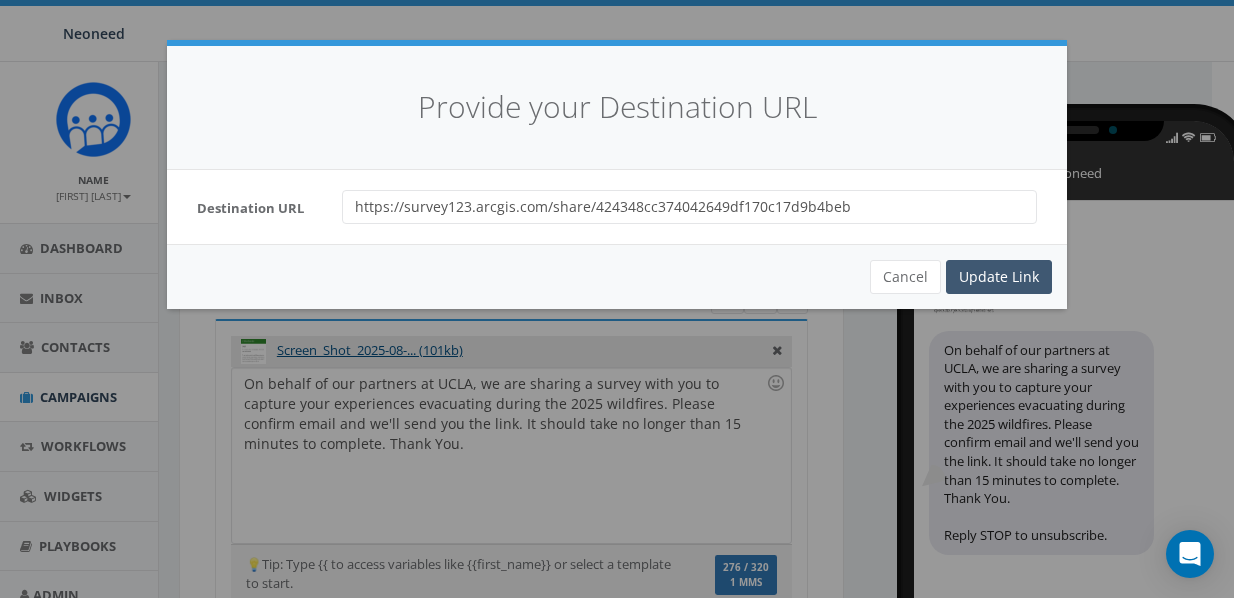 click on "Update Link" at bounding box center (999, 277) 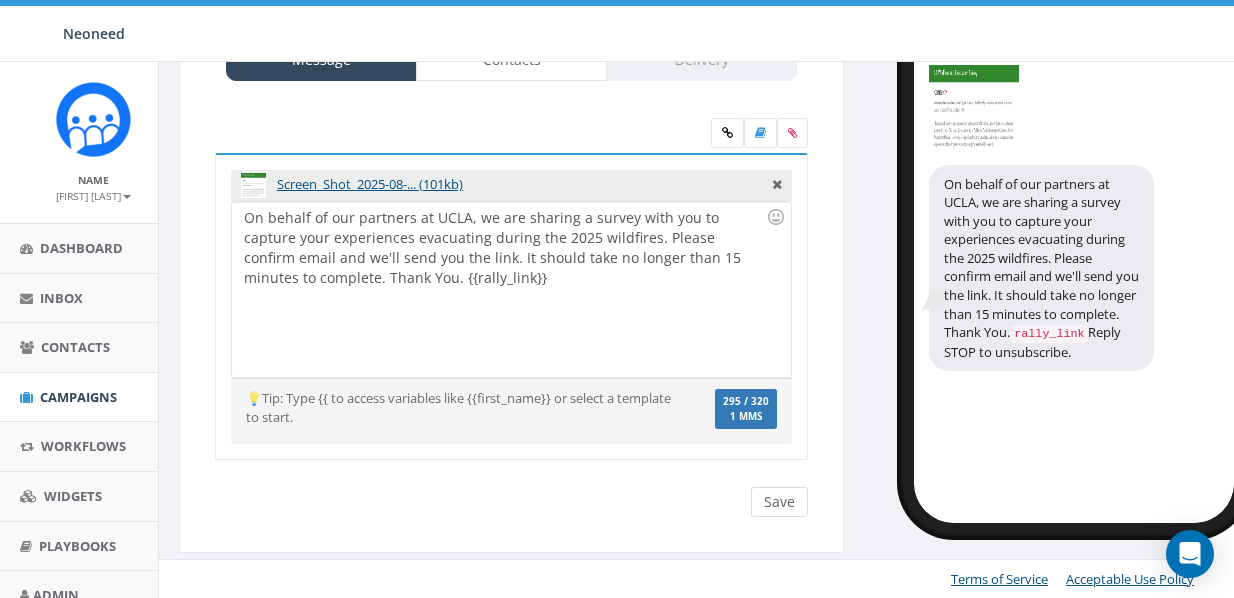 scroll, scrollTop: 166, scrollLeft: 28, axis: both 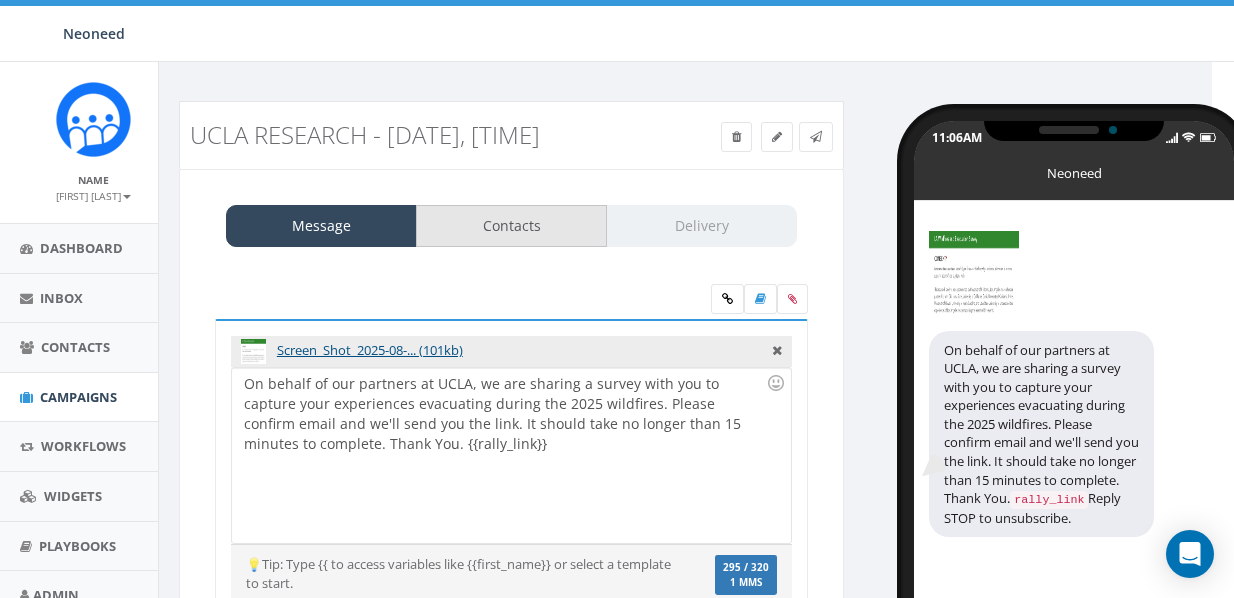 click on "Contacts" at bounding box center (511, 226) 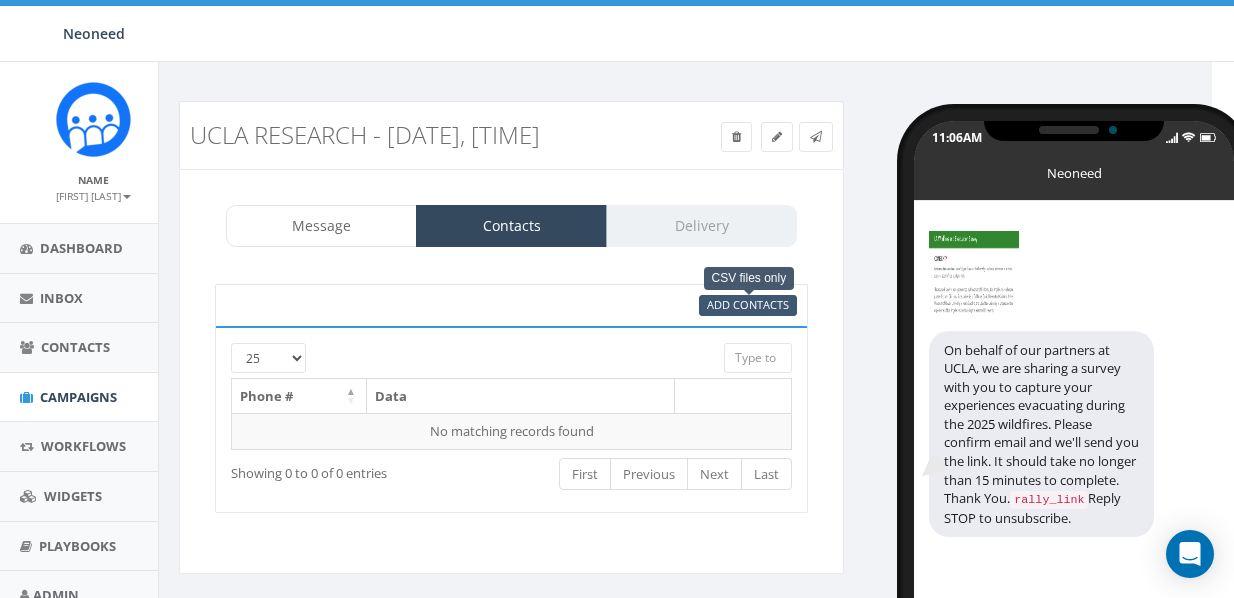 click on "Add Contacts" at bounding box center (748, 304) 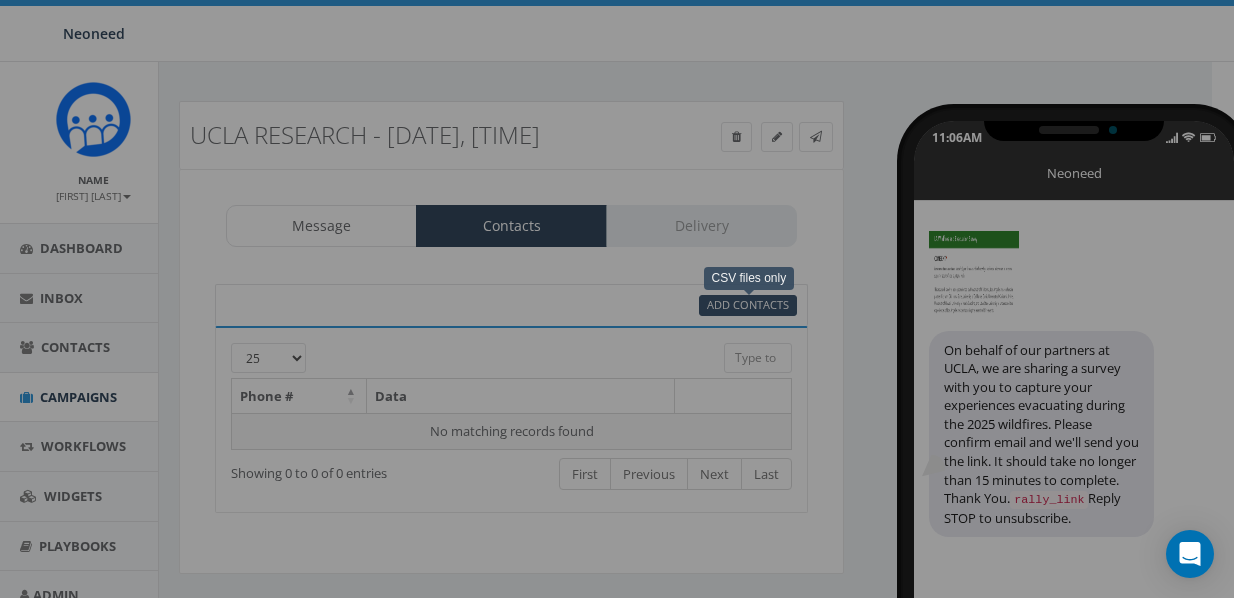 select 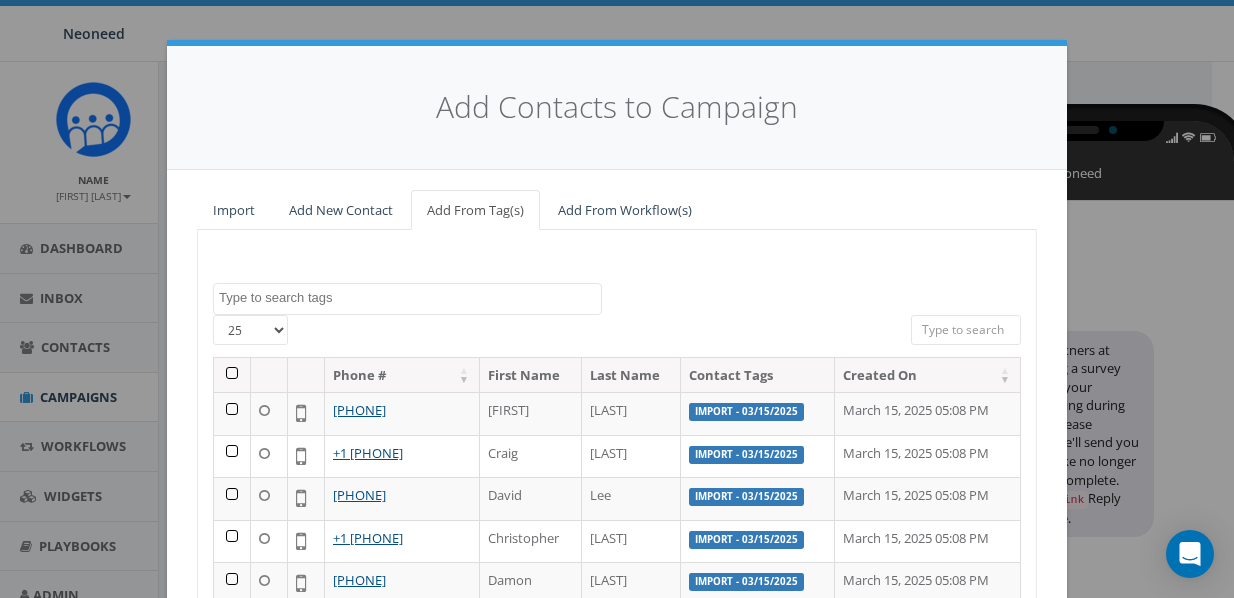 select on "100" 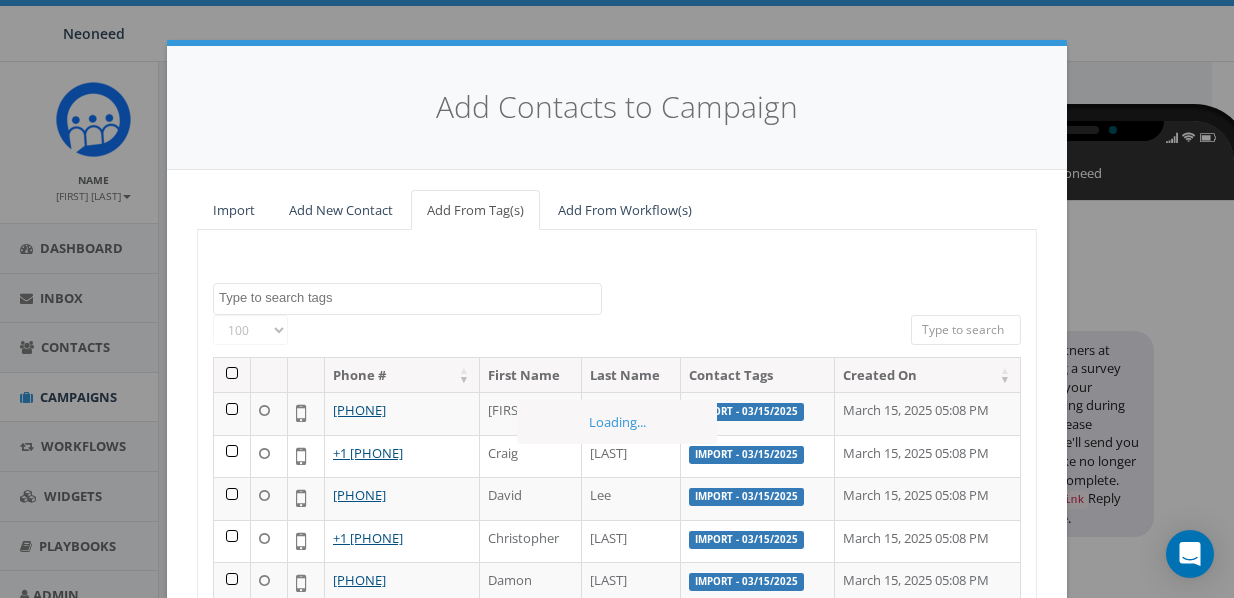 click at bounding box center (232, 375) 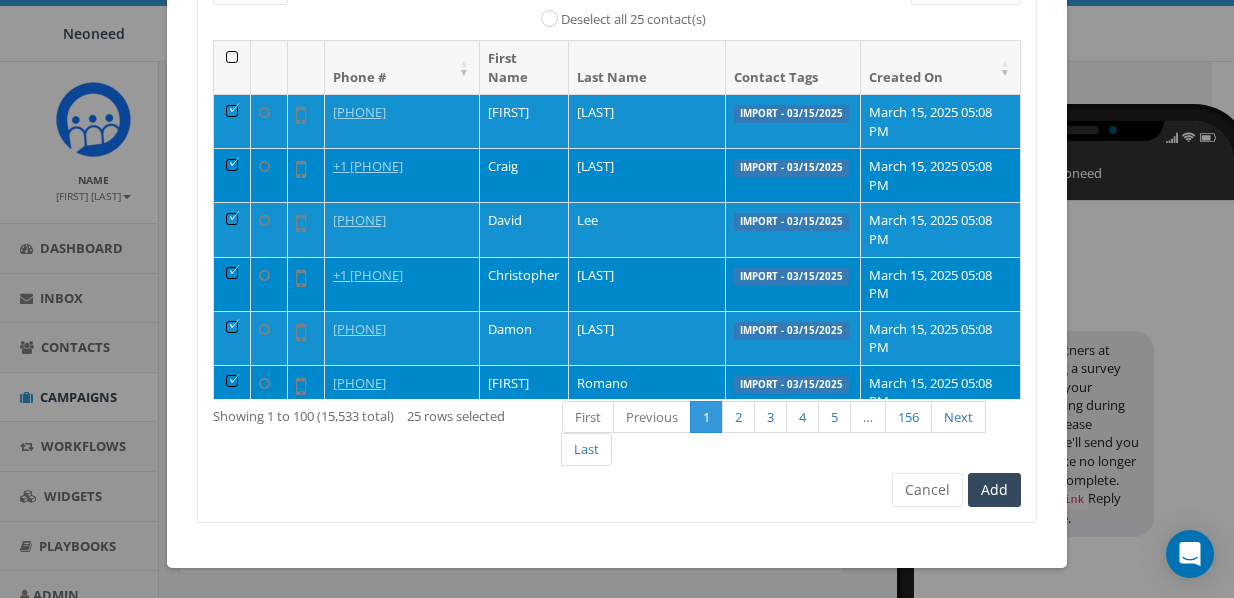 scroll, scrollTop: 342, scrollLeft: 0, axis: vertical 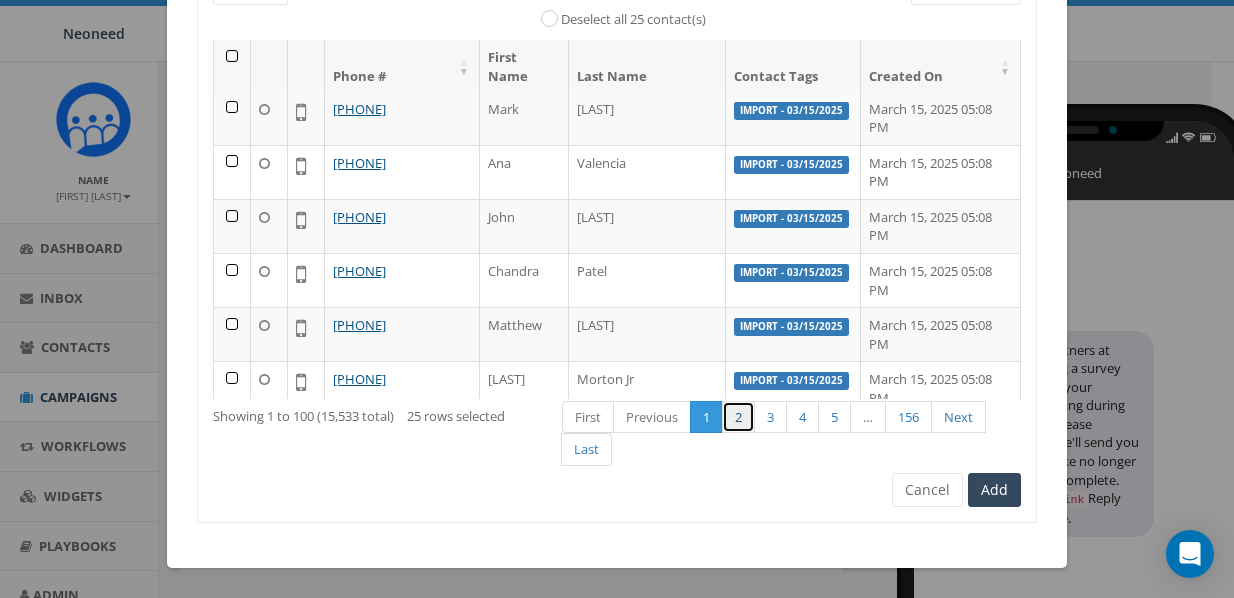 click on "2" at bounding box center [738, 417] 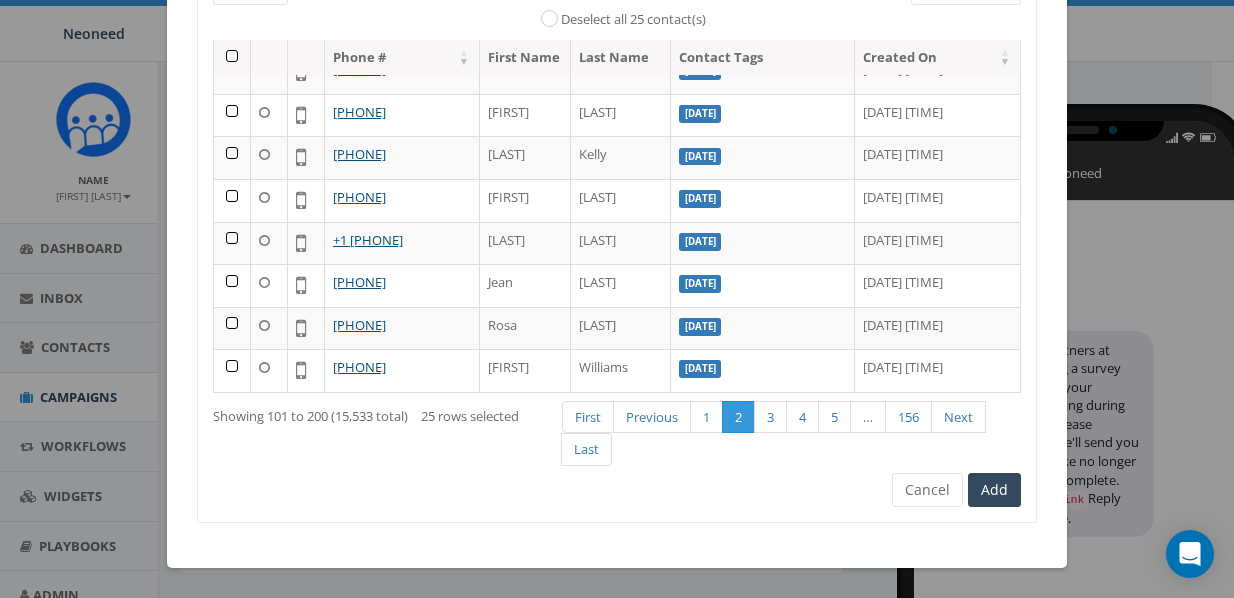 click at bounding box center (232, 57) 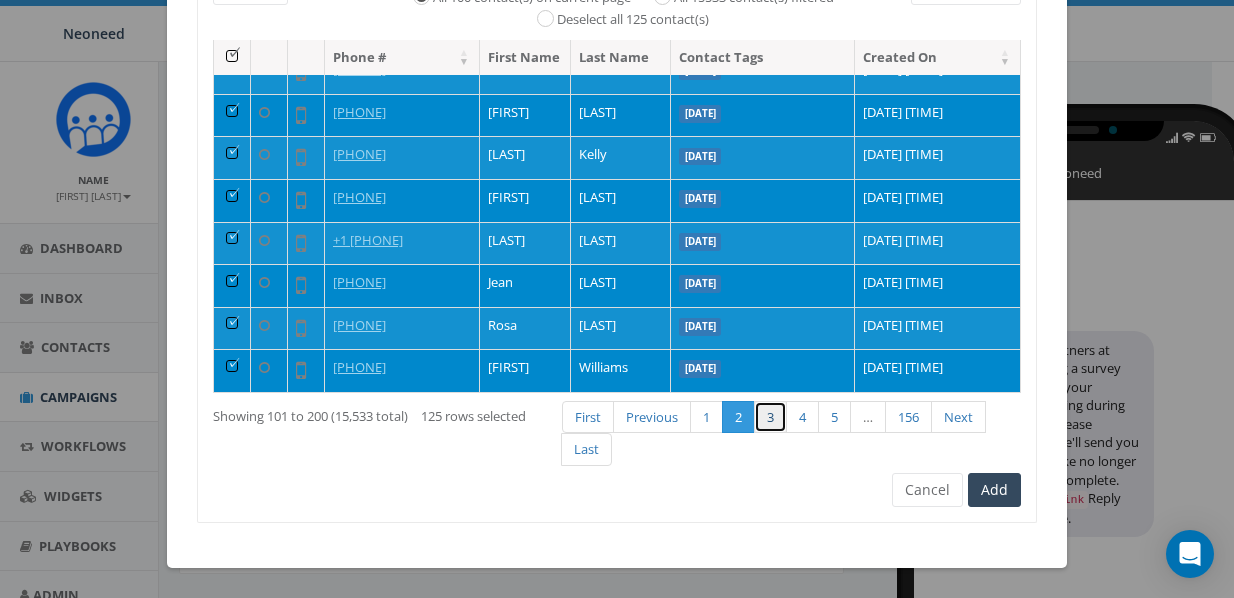 click on "3" at bounding box center (770, 417) 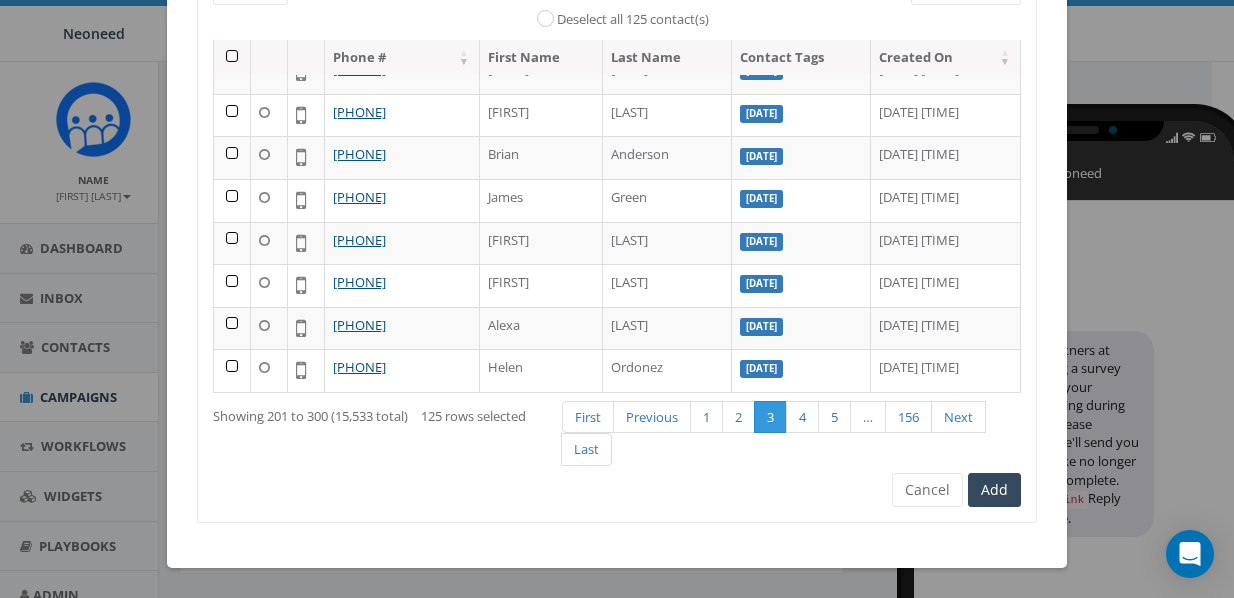 scroll, scrollTop: 3883, scrollLeft: 0, axis: vertical 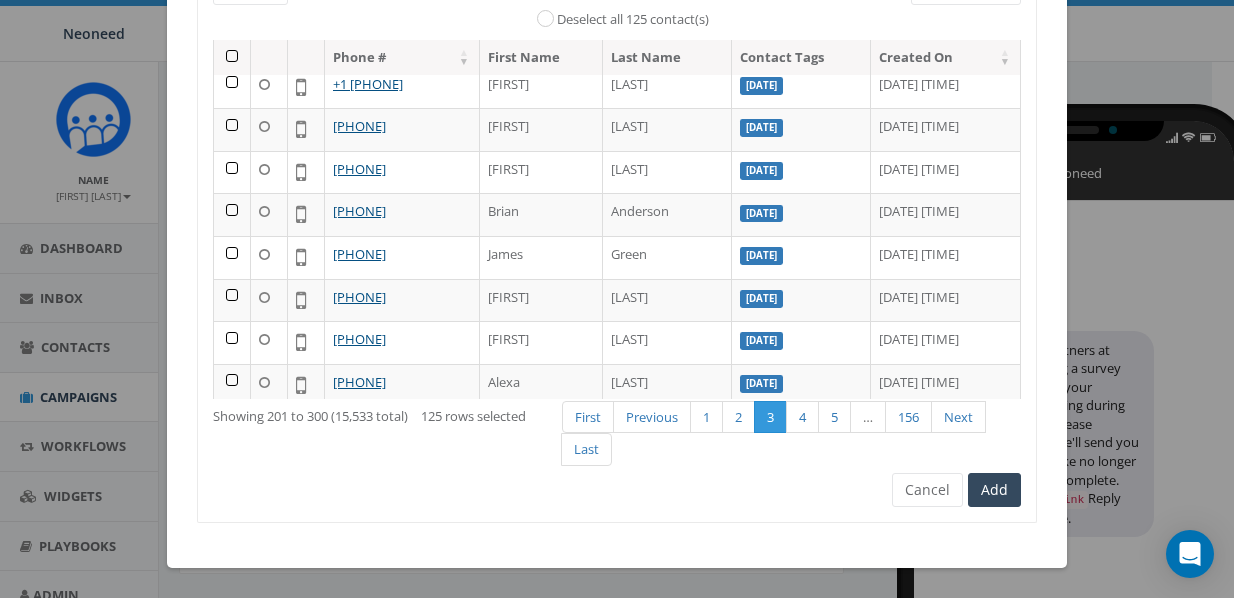 click at bounding box center (232, 57) 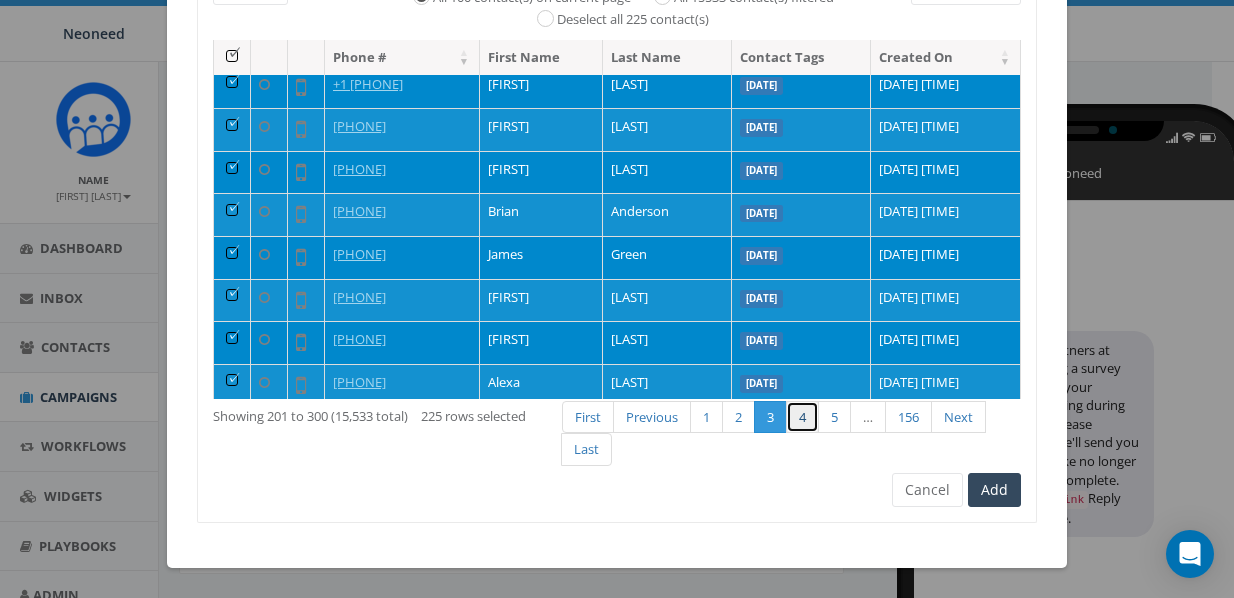 click on "4" at bounding box center [802, 417] 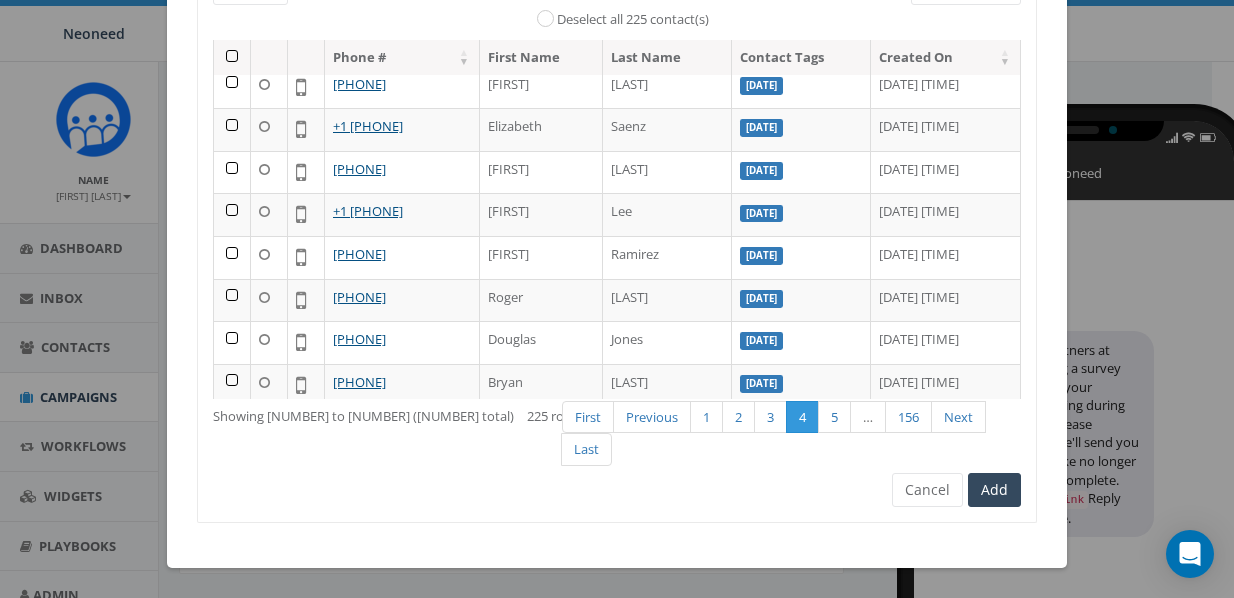 click at bounding box center (232, 57) 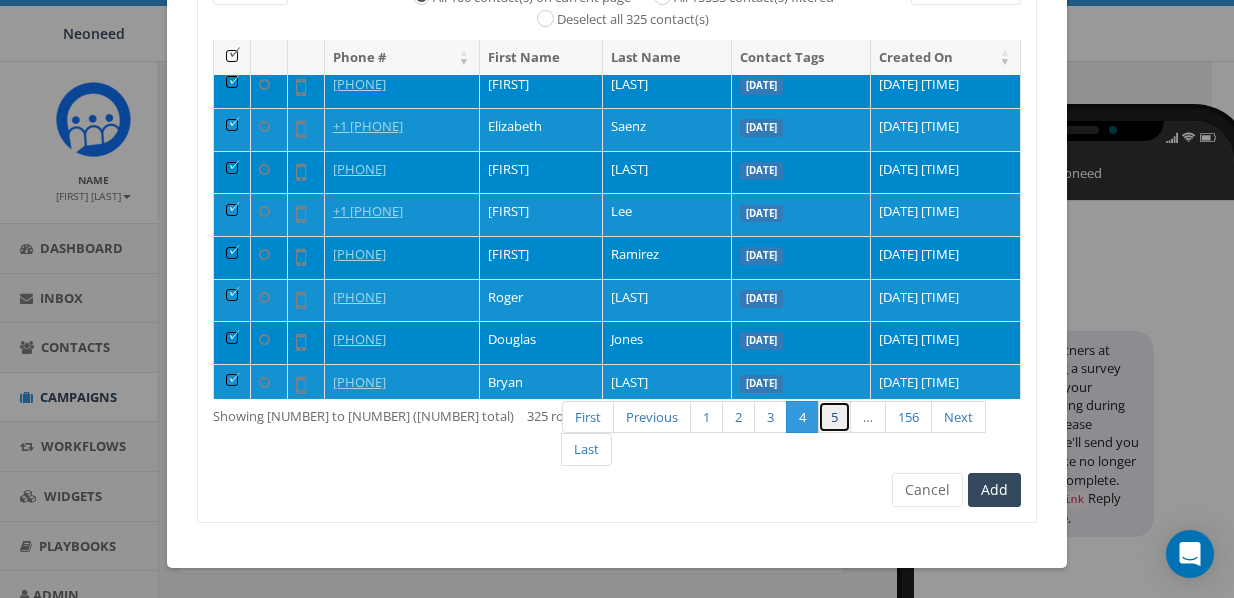 click on "5" at bounding box center [834, 417] 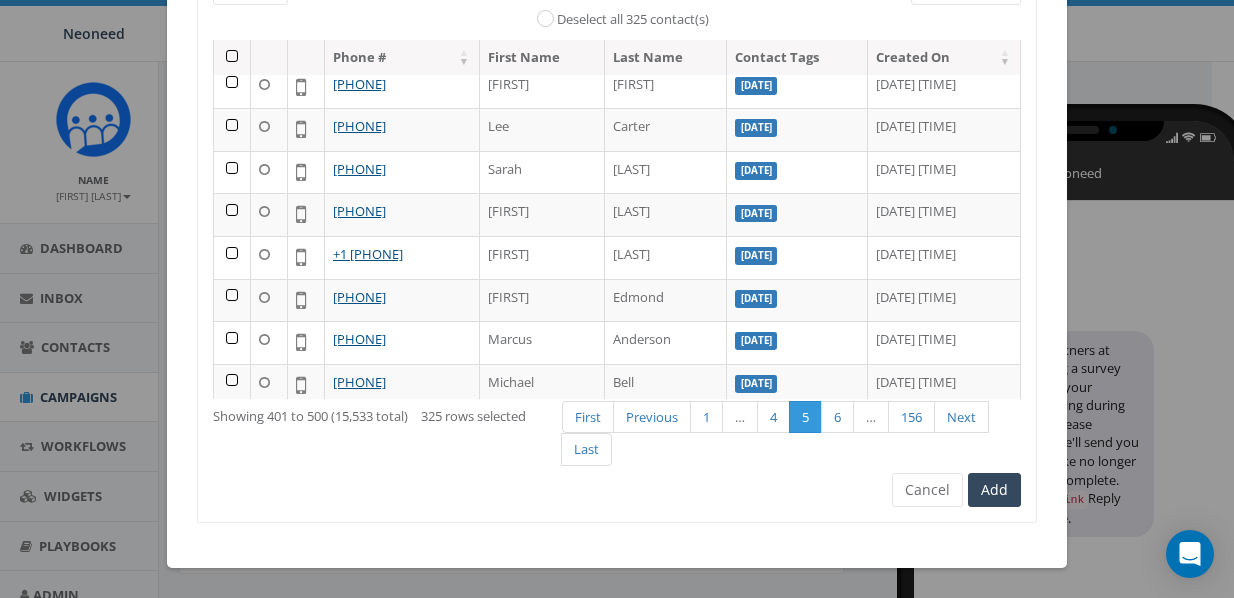 click at bounding box center (232, 57) 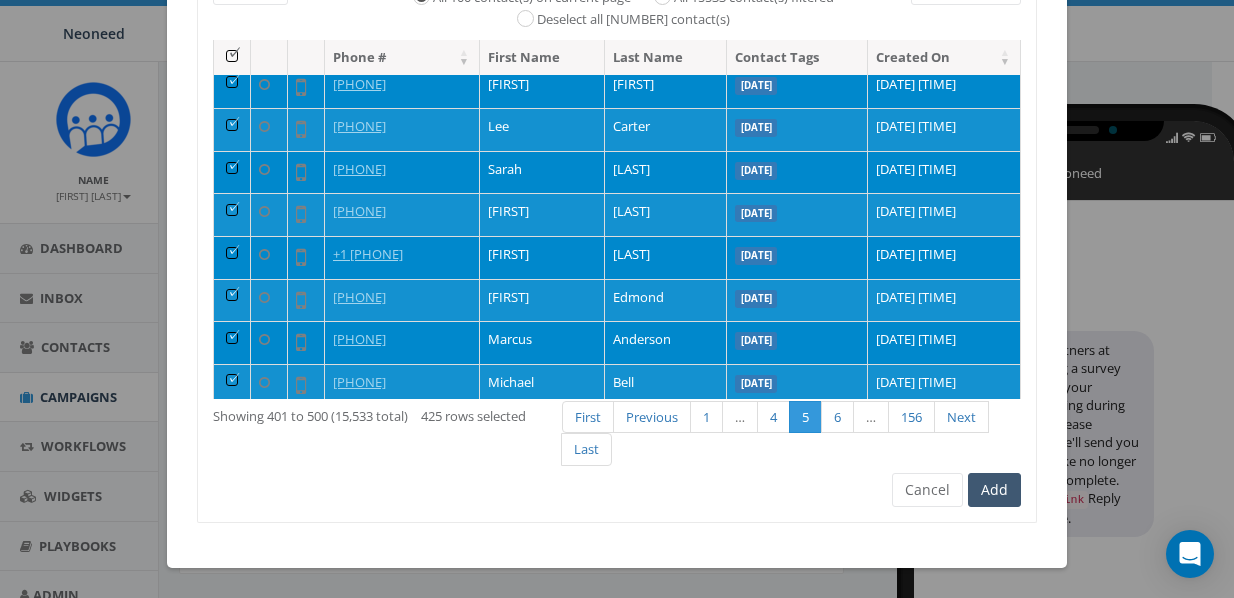 click on "Add" at bounding box center [994, 490] 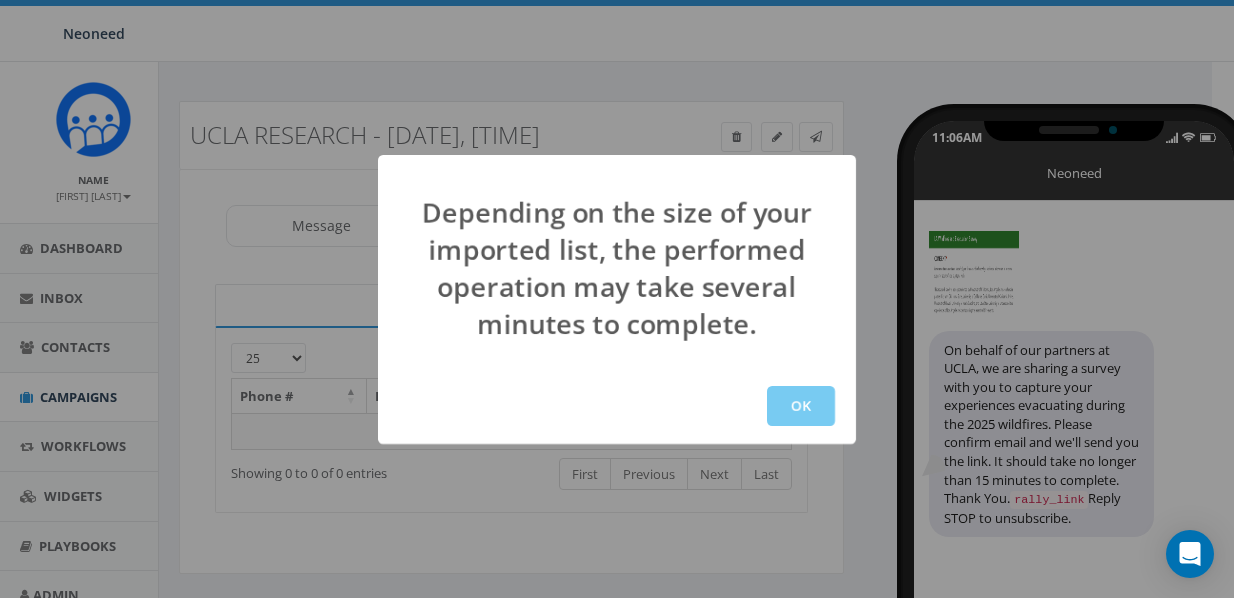 click on "OK" at bounding box center [801, 406] 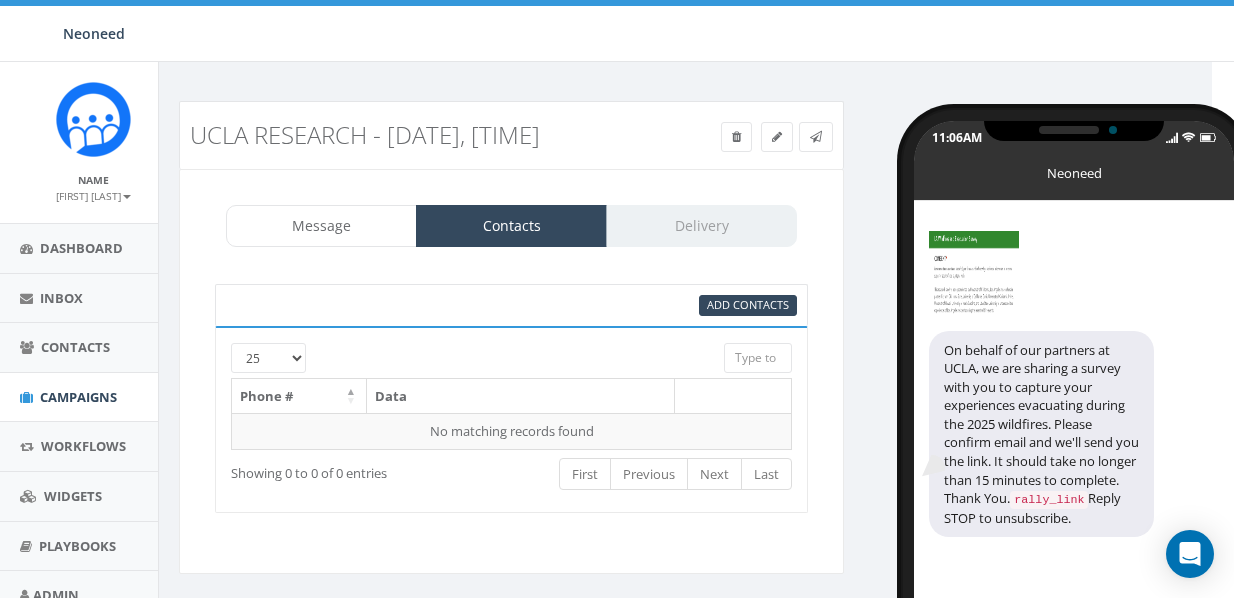 scroll, scrollTop: 120, scrollLeft: 28, axis: both 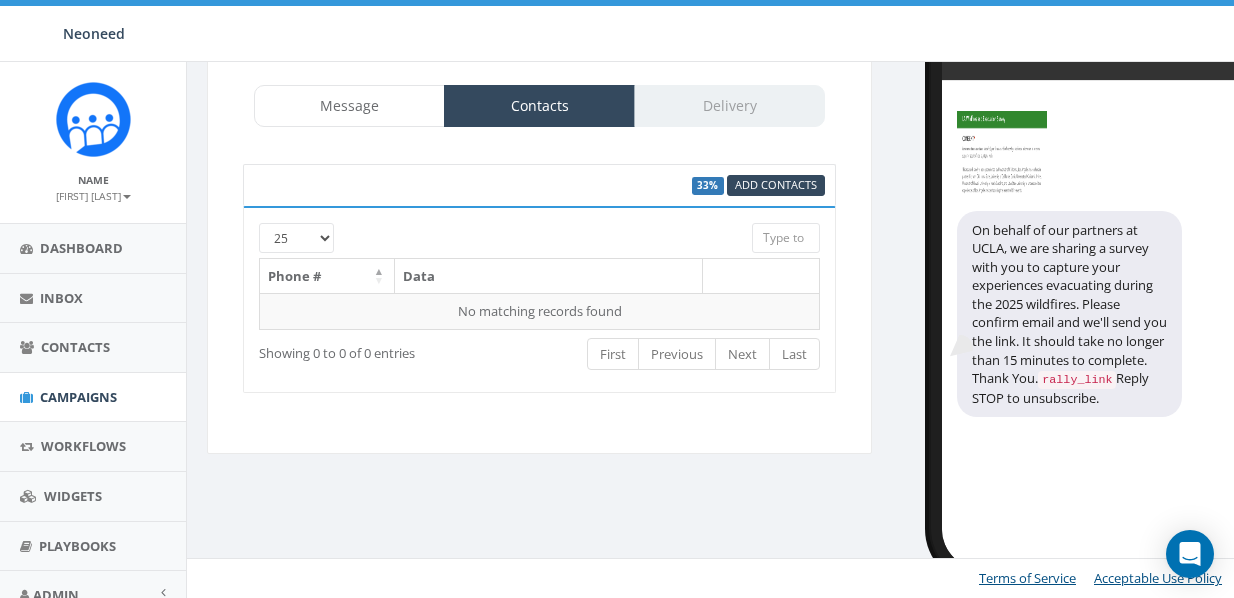 click on "Message Contacts Delivery" at bounding box center (539, 106) 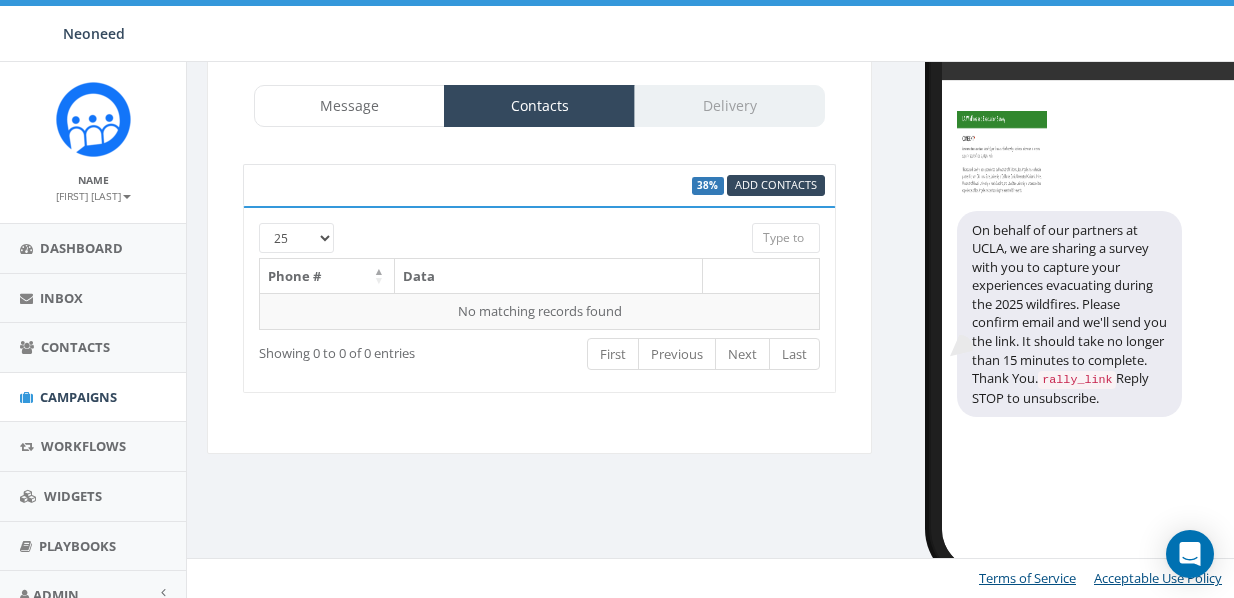 scroll, scrollTop: 120, scrollLeft: 0, axis: vertical 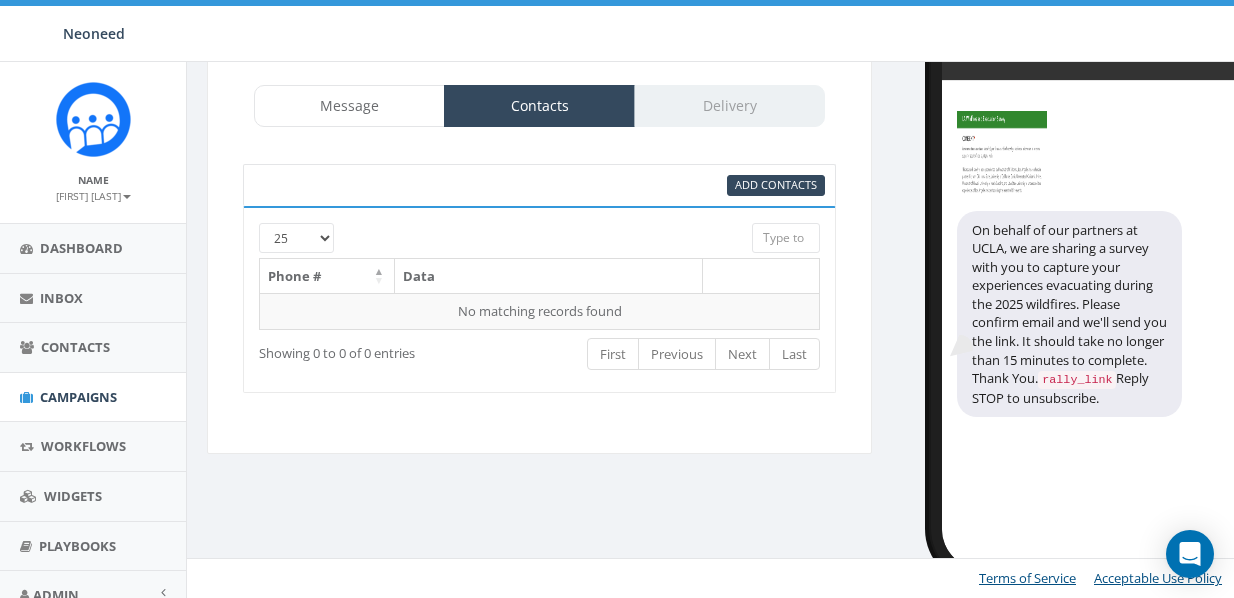 click on "Message Contacts Delivery" at bounding box center (539, 106) 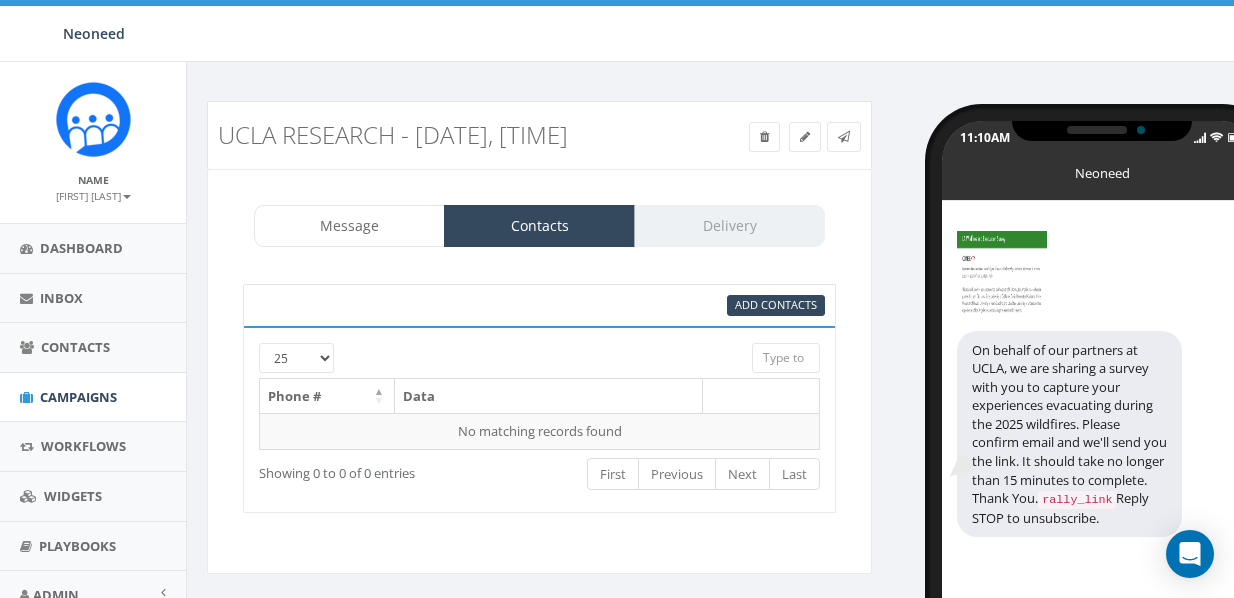 scroll, scrollTop: 0, scrollLeft: 0, axis: both 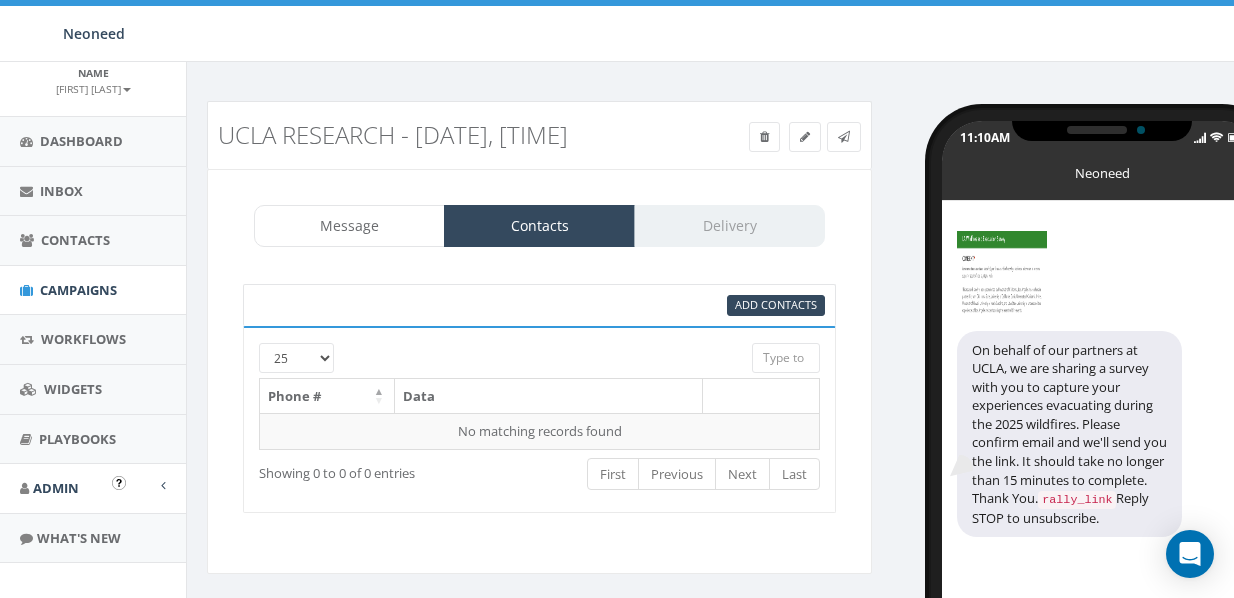 click on "Admin" at bounding box center (56, 488) 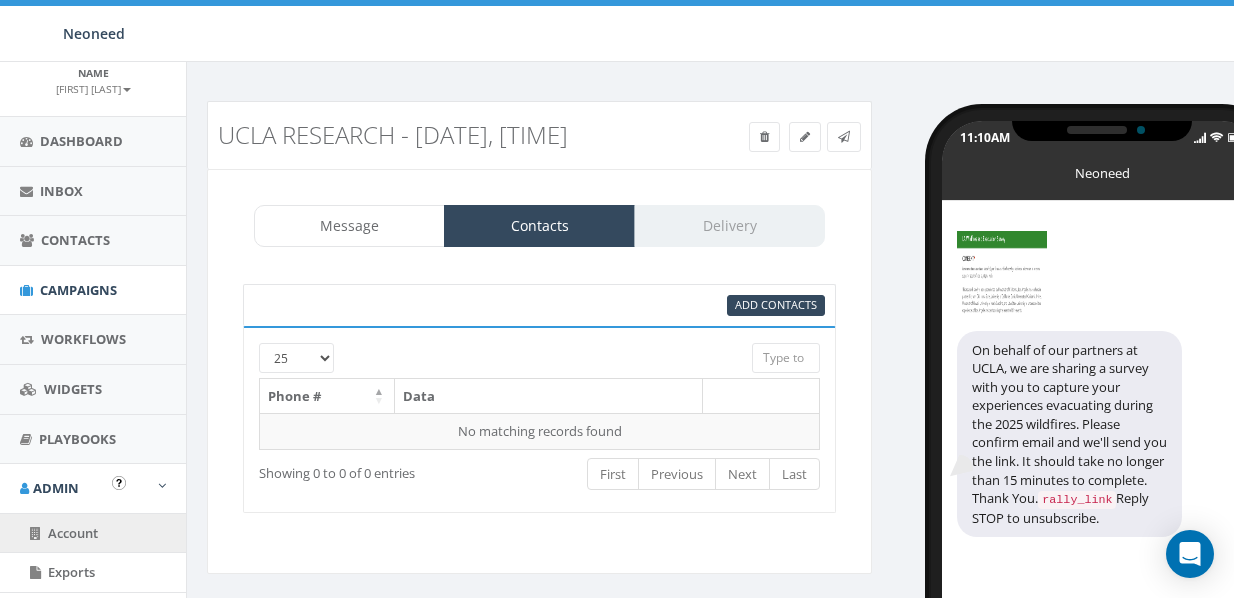 click on "Account" at bounding box center (73, 533) 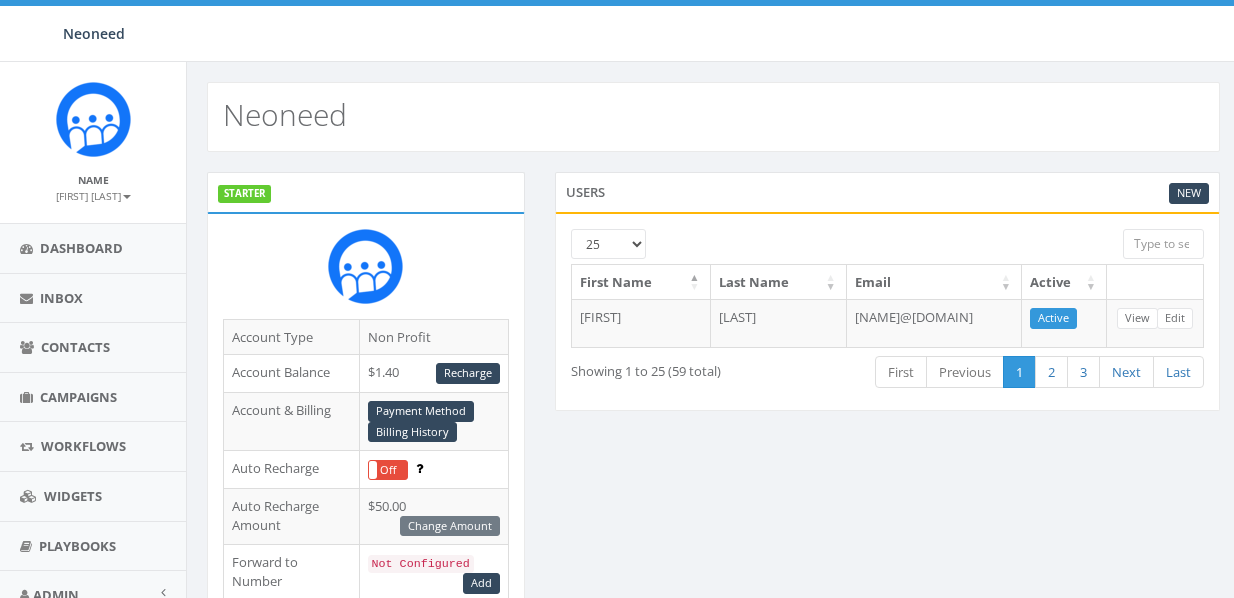 scroll, scrollTop: 0, scrollLeft: 0, axis: both 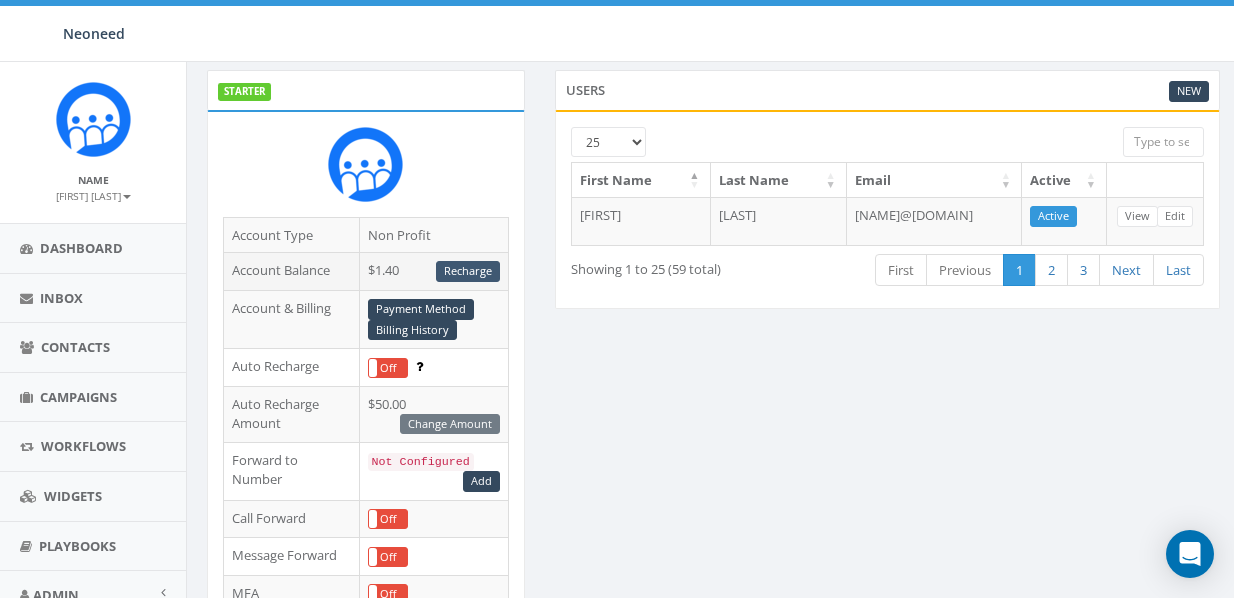 click on "Recharge" at bounding box center [468, 271] 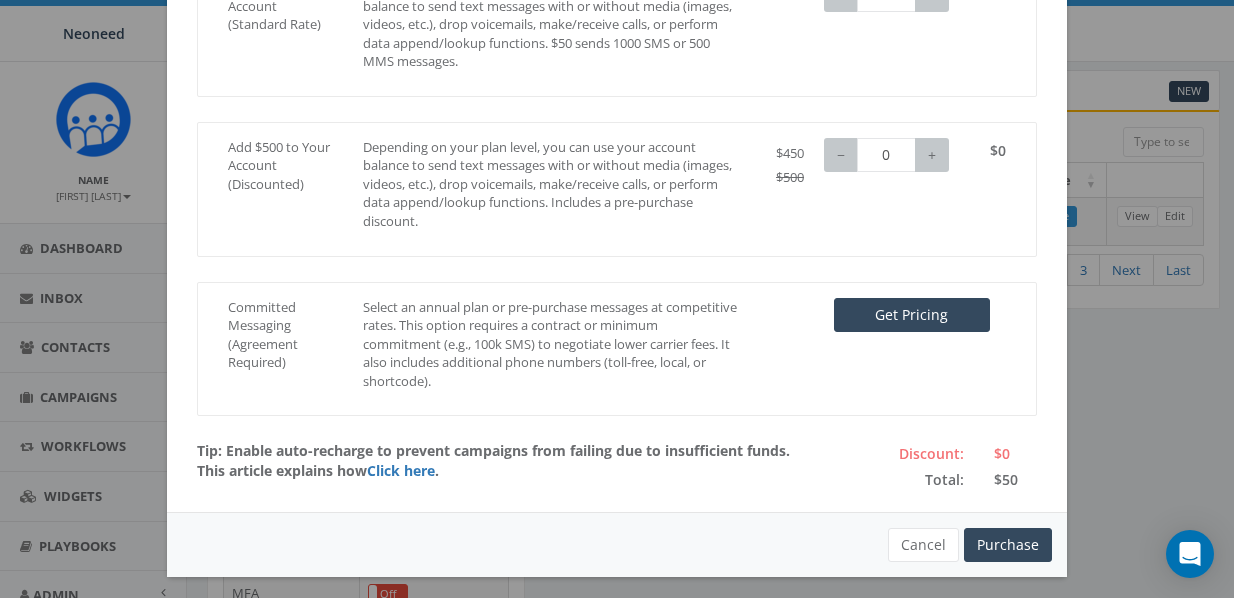 scroll, scrollTop: 305, scrollLeft: 0, axis: vertical 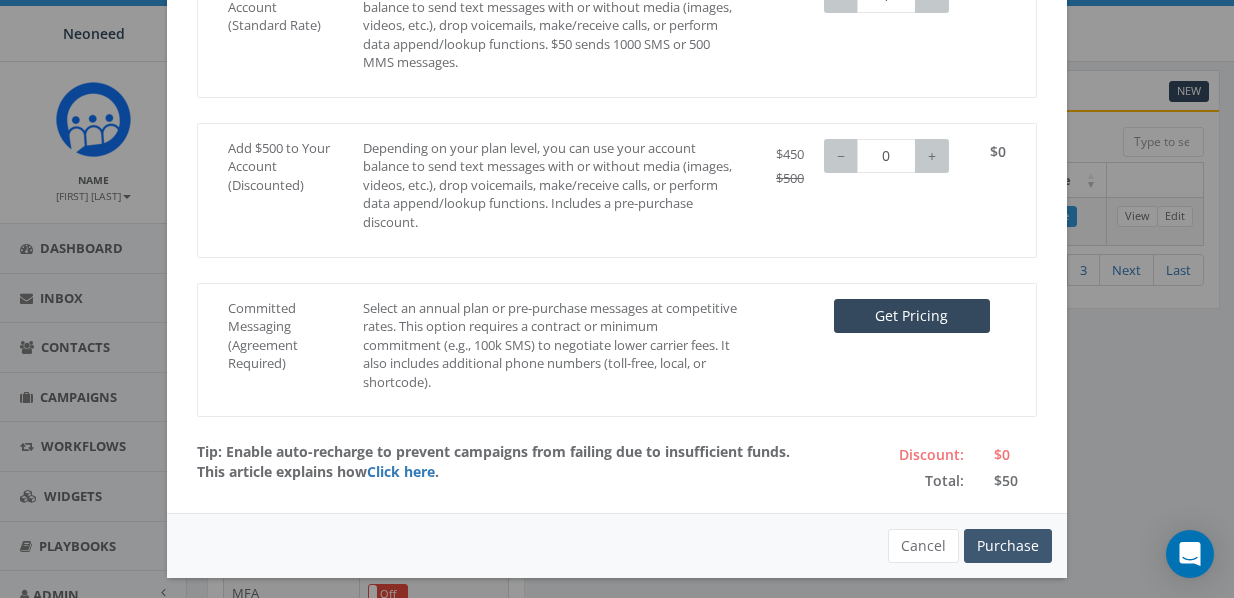 click on "Purchase" at bounding box center [1008, 546] 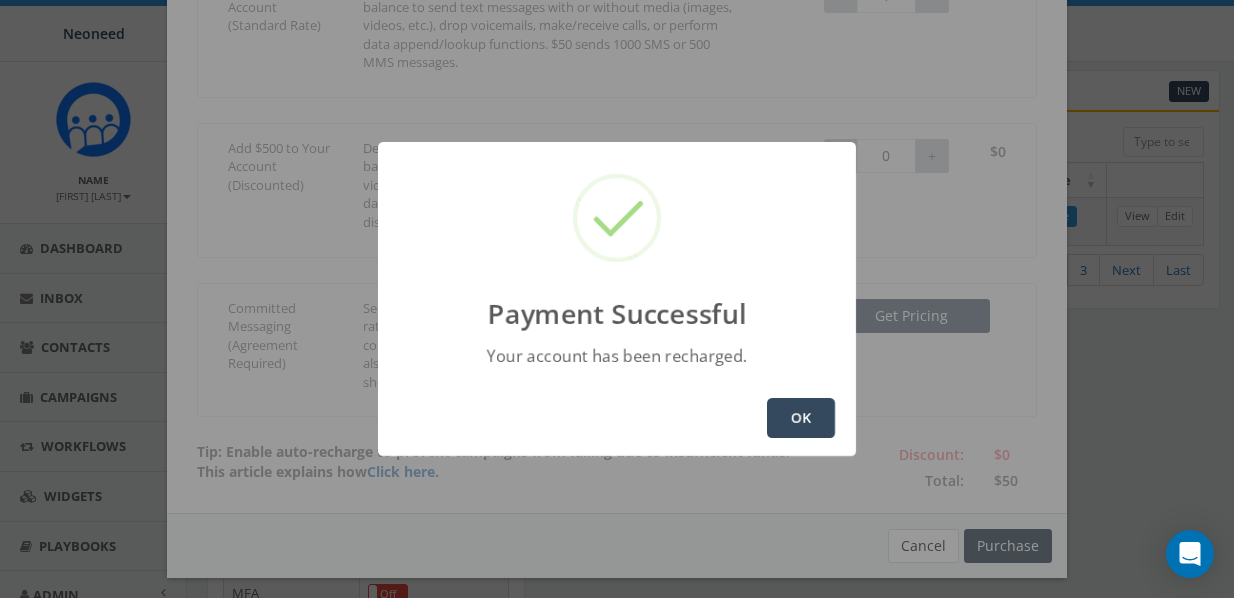 click on "OK" at bounding box center [801, 418] 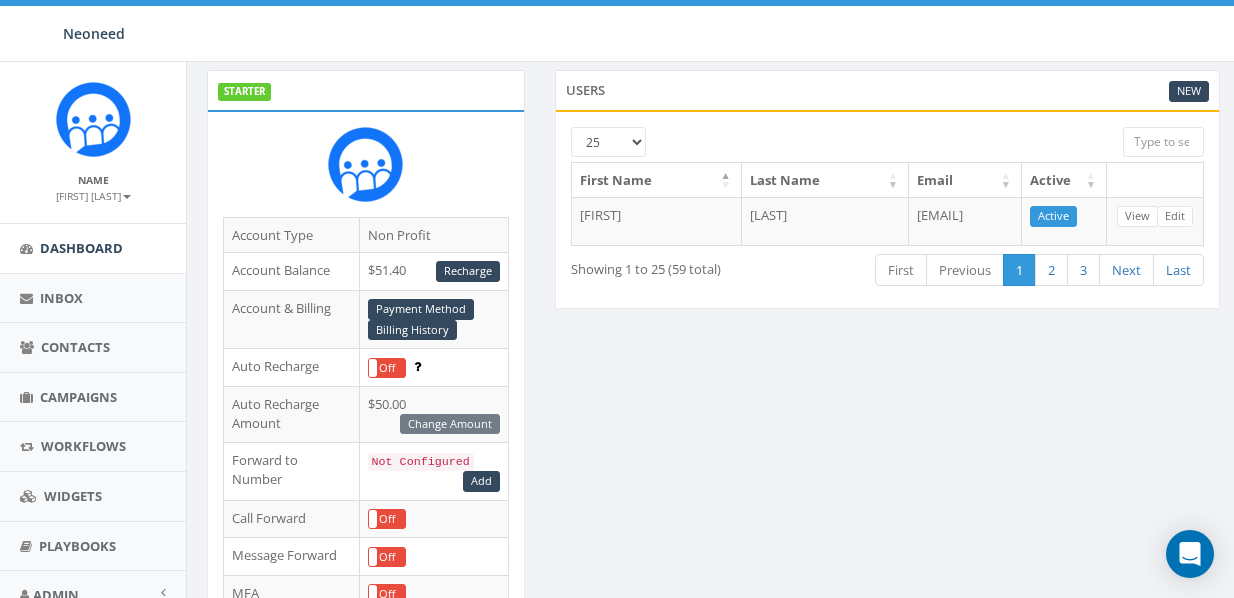 scroll, scrollTop: 102, scrollLeft: 0, axis: vertical 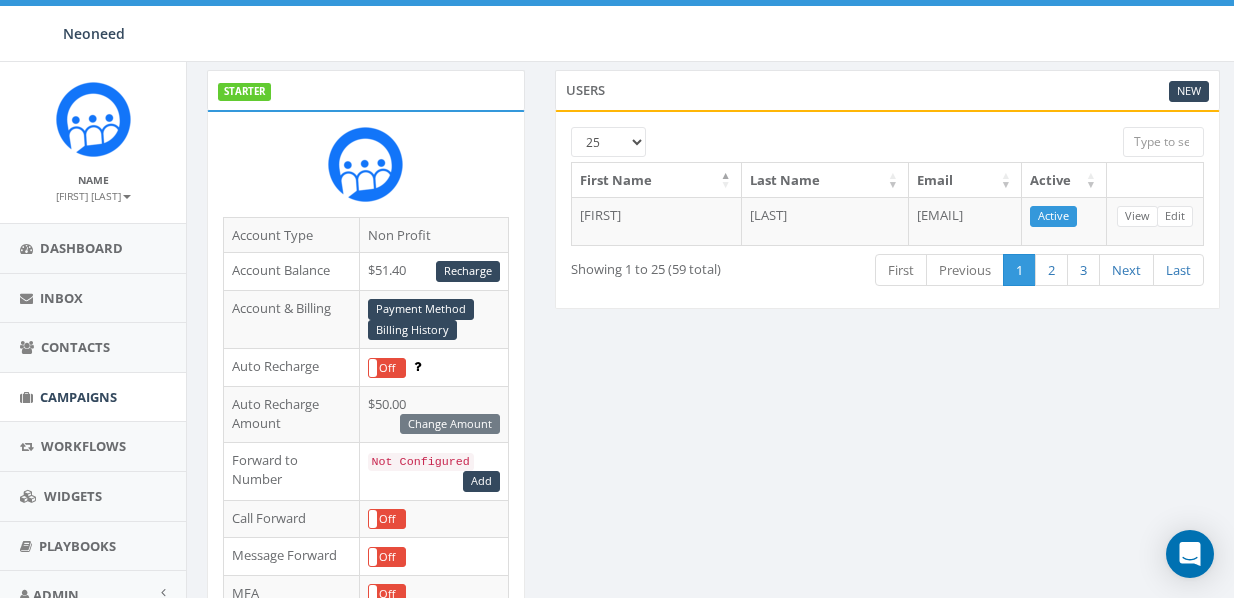 click on "Campaigns" at bounding box center [78, 397] 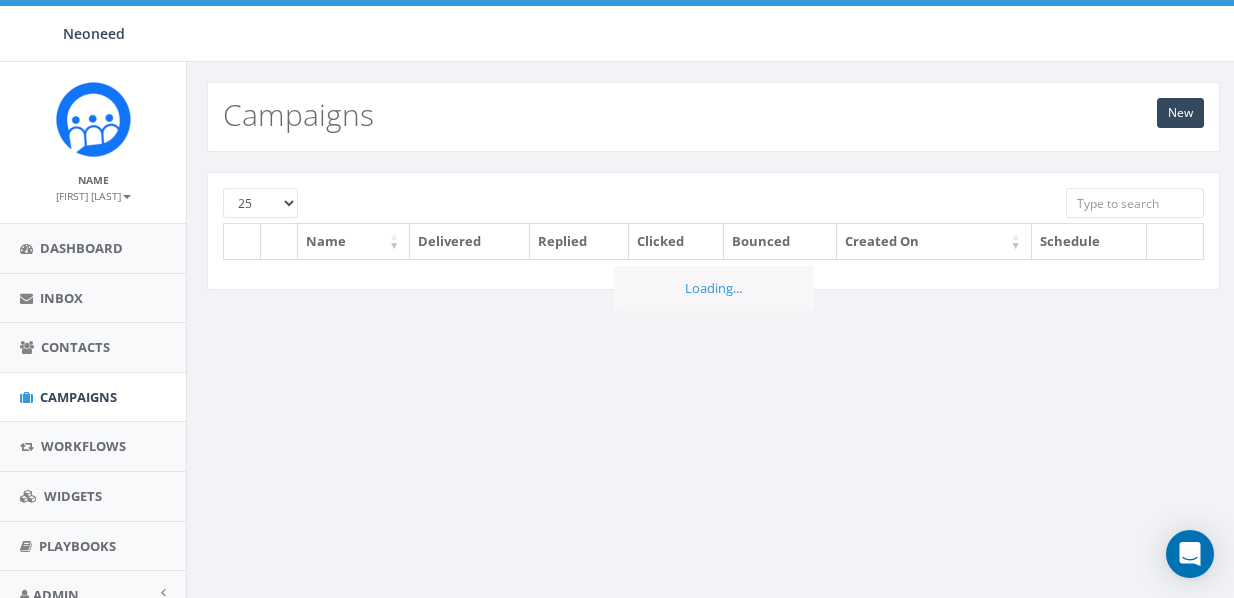 scroll, scrollTop: 0, scrollLeft: 0, axis: both 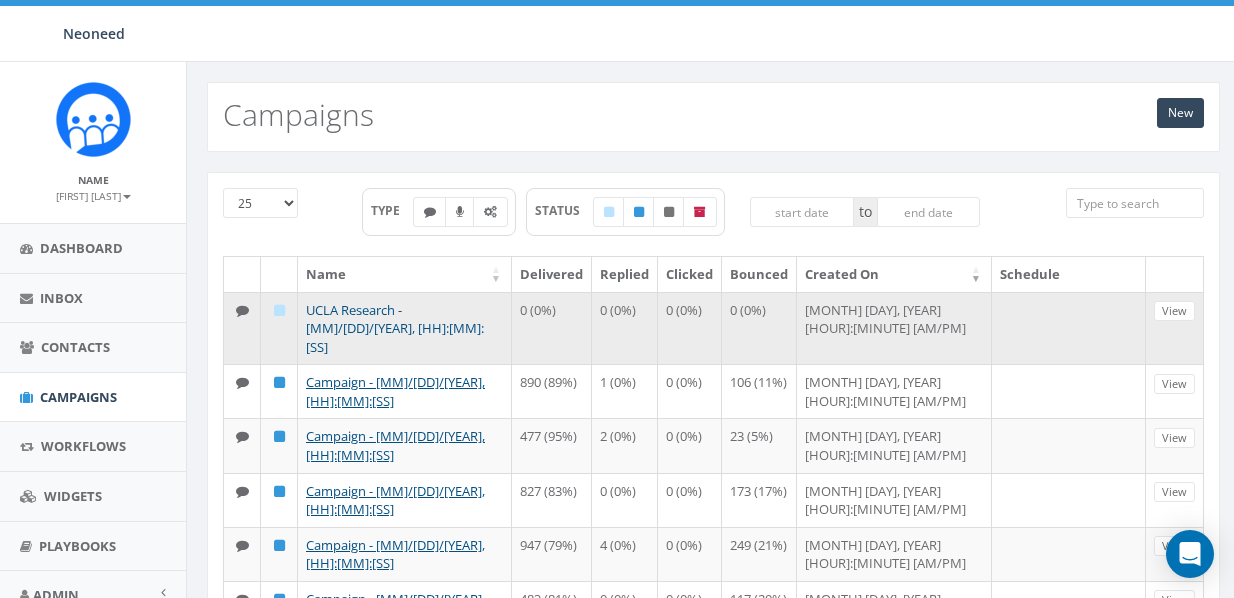 click on "UCLA Research - [MM]/[DD]/[YEAR], [HH]:[MM]:[SS]" at bounding box center (395, 328) 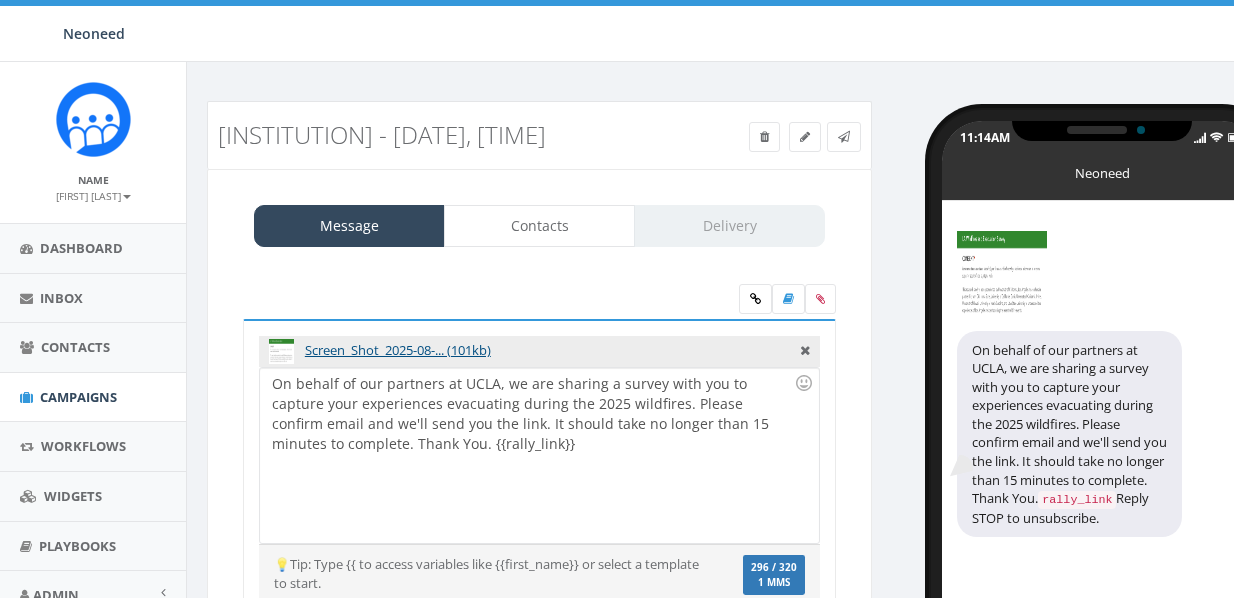 scroll, scrollTop: 0, scrollLeft: 0, axis: both 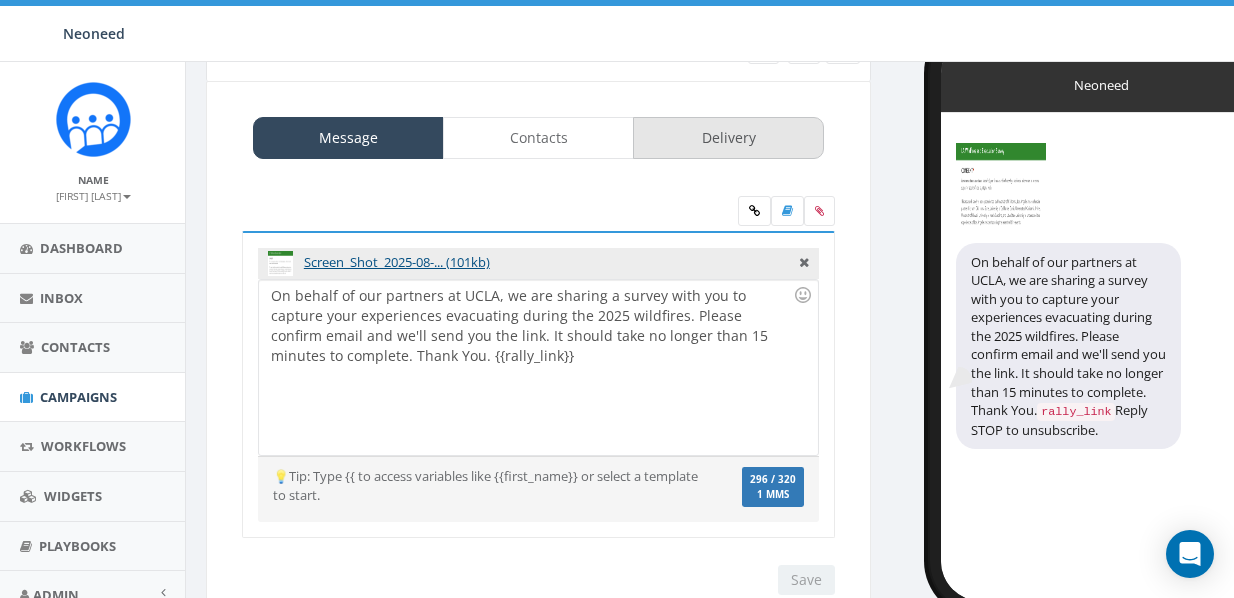 click on "Delivery" at bounding box center (728, 138) 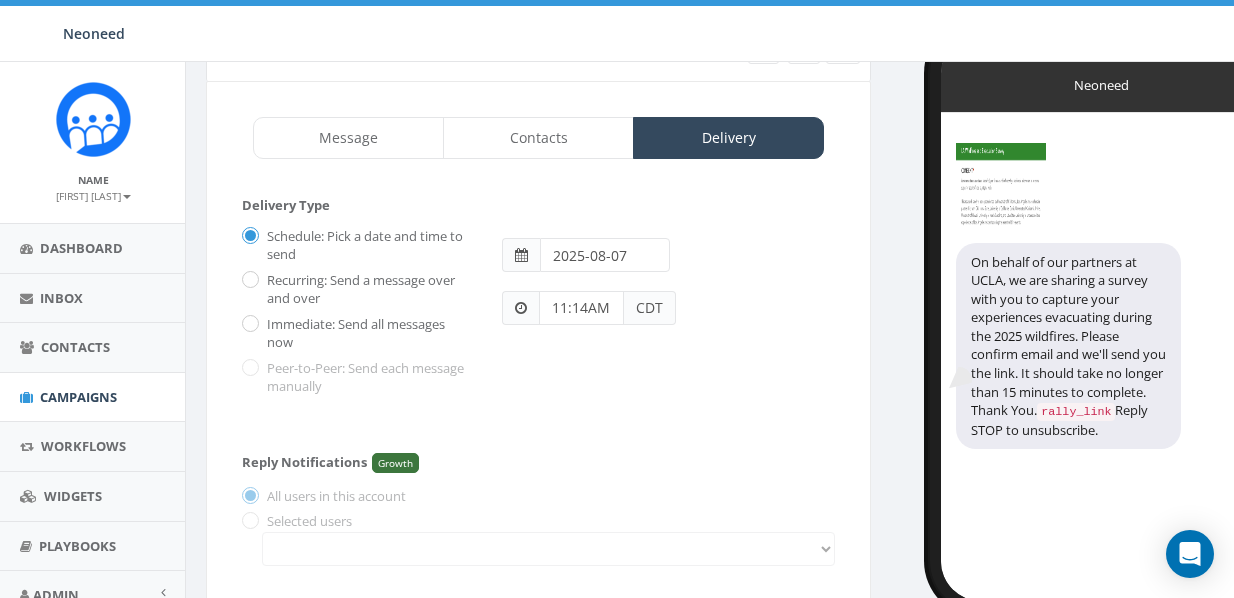 click on "Immediate: Send all messages now" at bounding box center [367, 333] 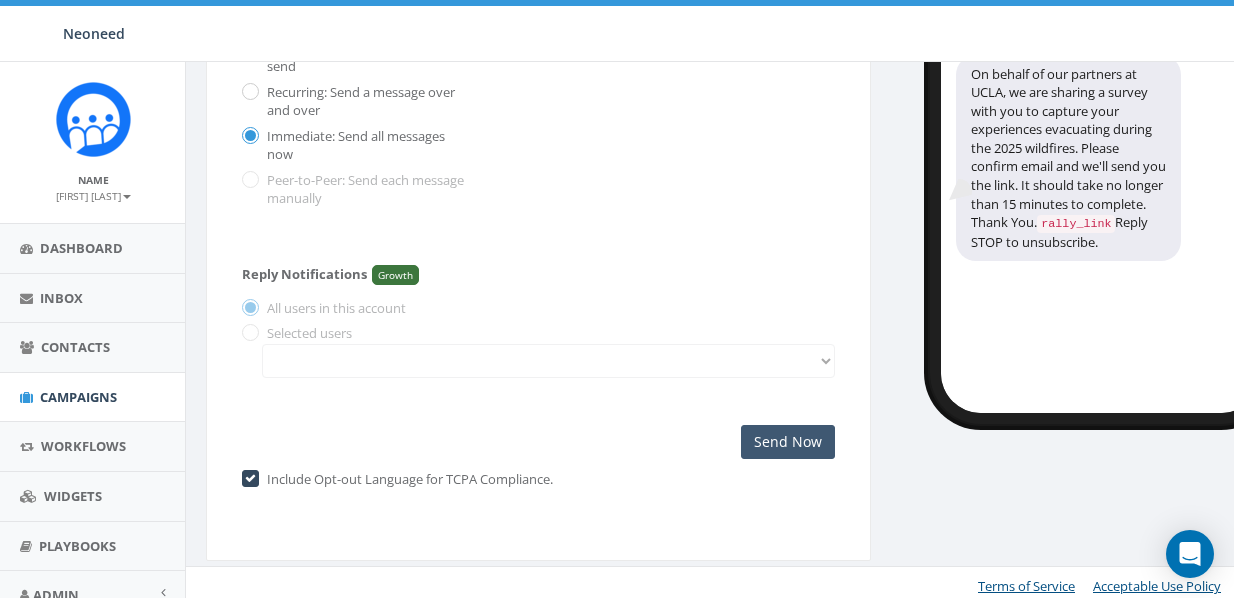 scroll, scrollTop: 275, scrollLeft: 1, axis: both 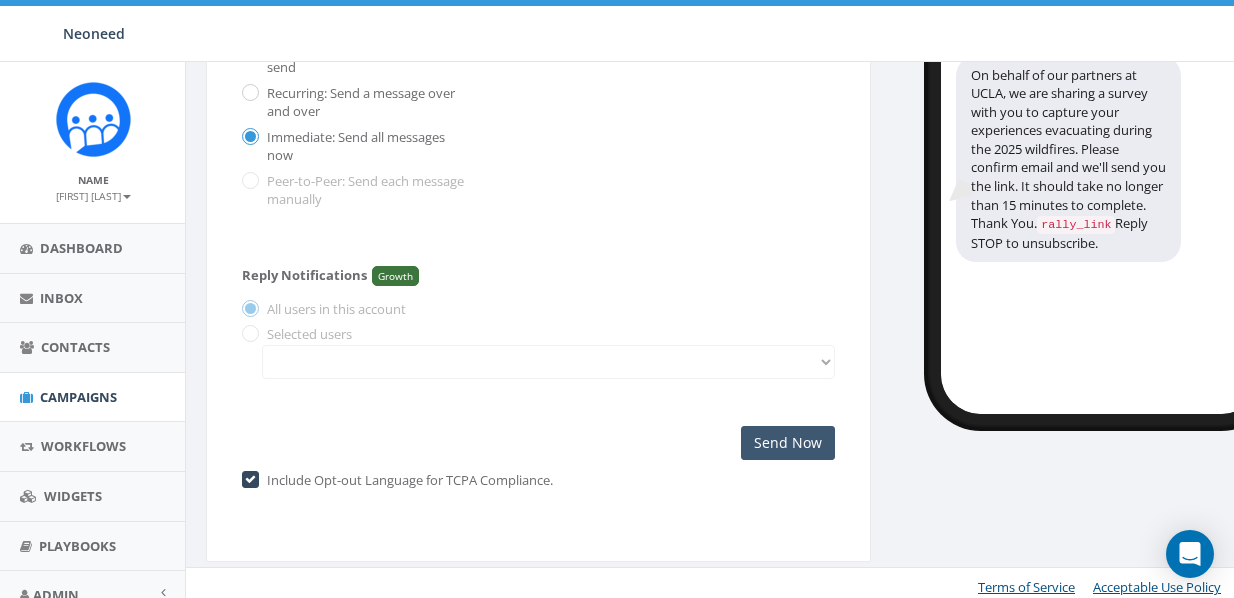 click on "Send Now" at bounding box center [788, 443] 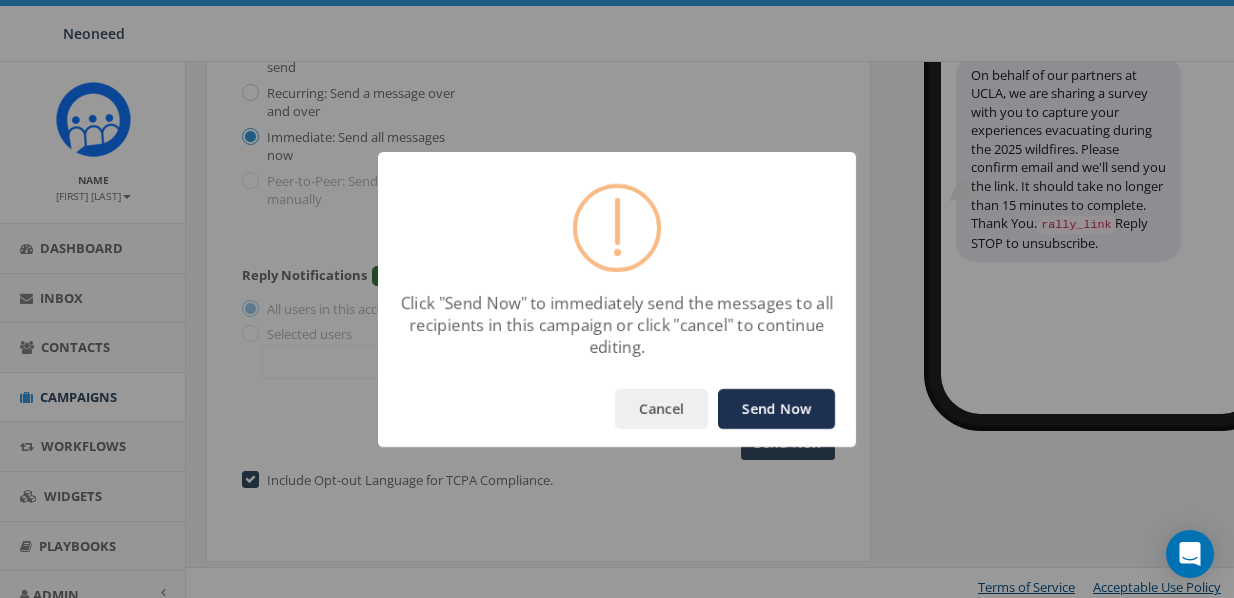 click on "Send Now" at bounding box center [776, 409] 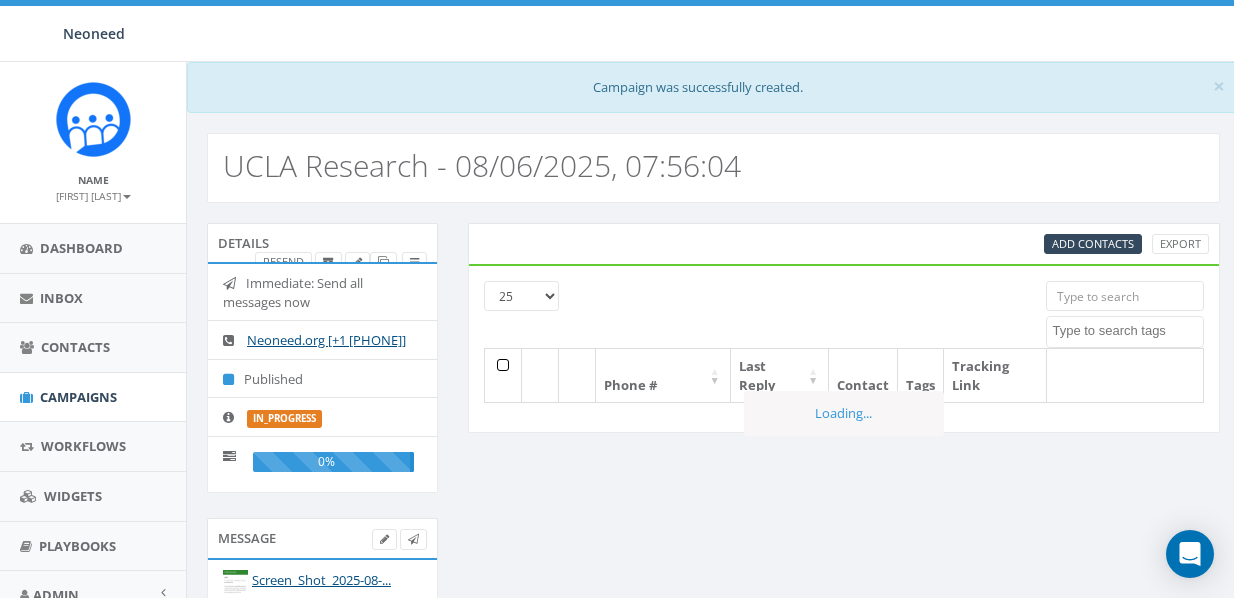 select 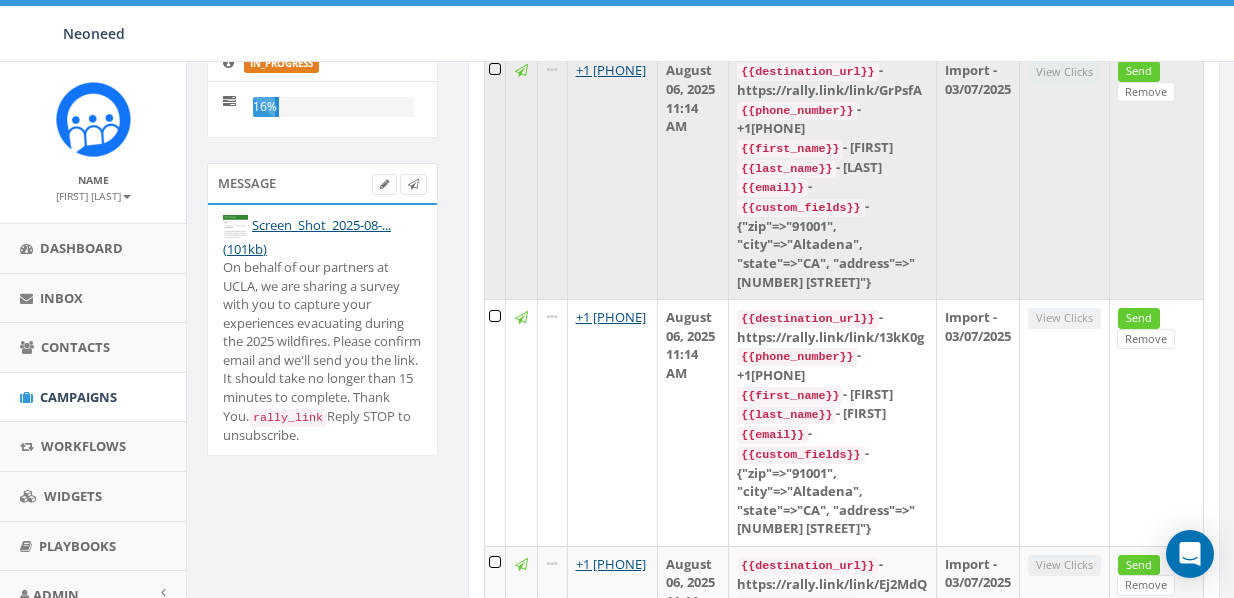scroll, scrollTop: 359, scrollLeft: 0, axis: vertical 